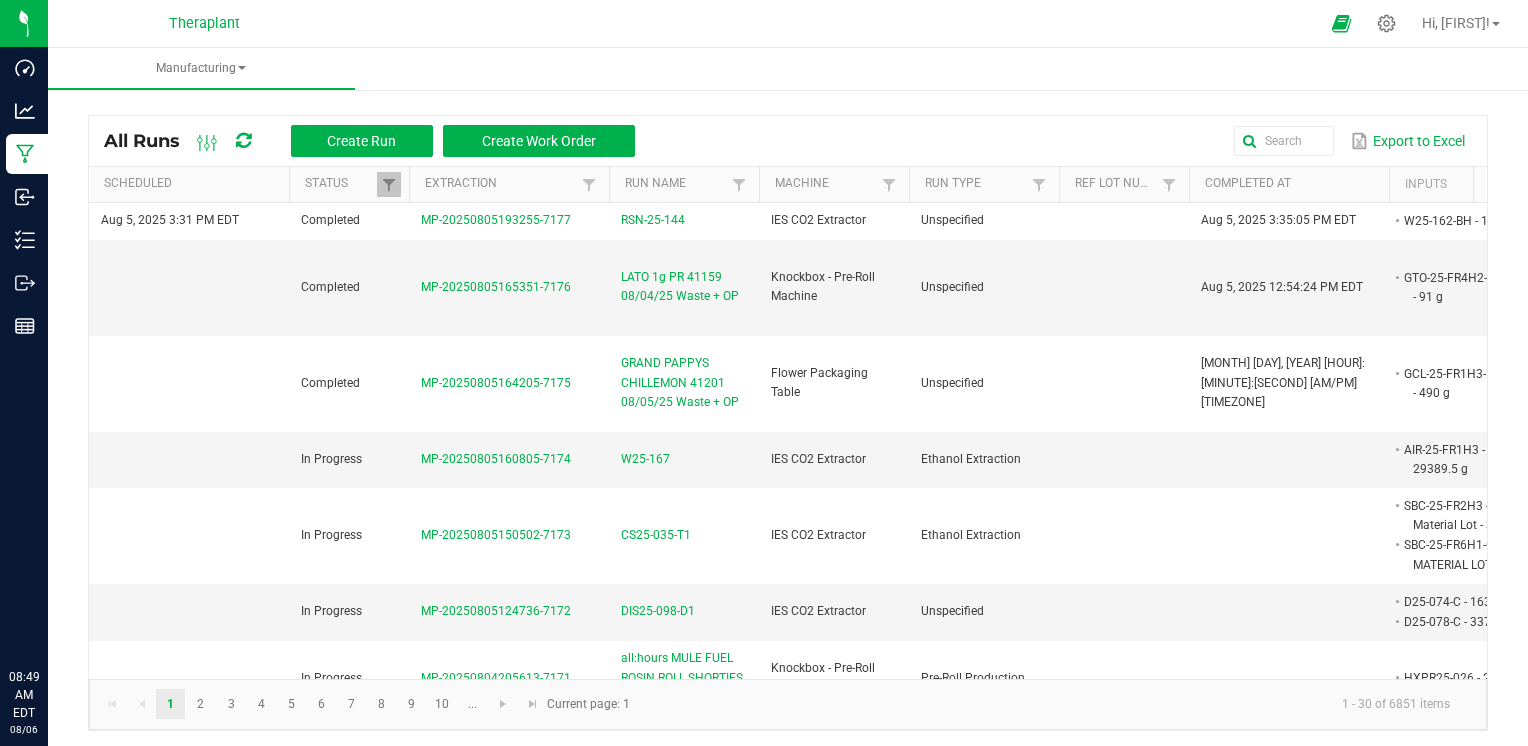 scroll, scrollTop: 0, scrollLeft: 0, axis: both 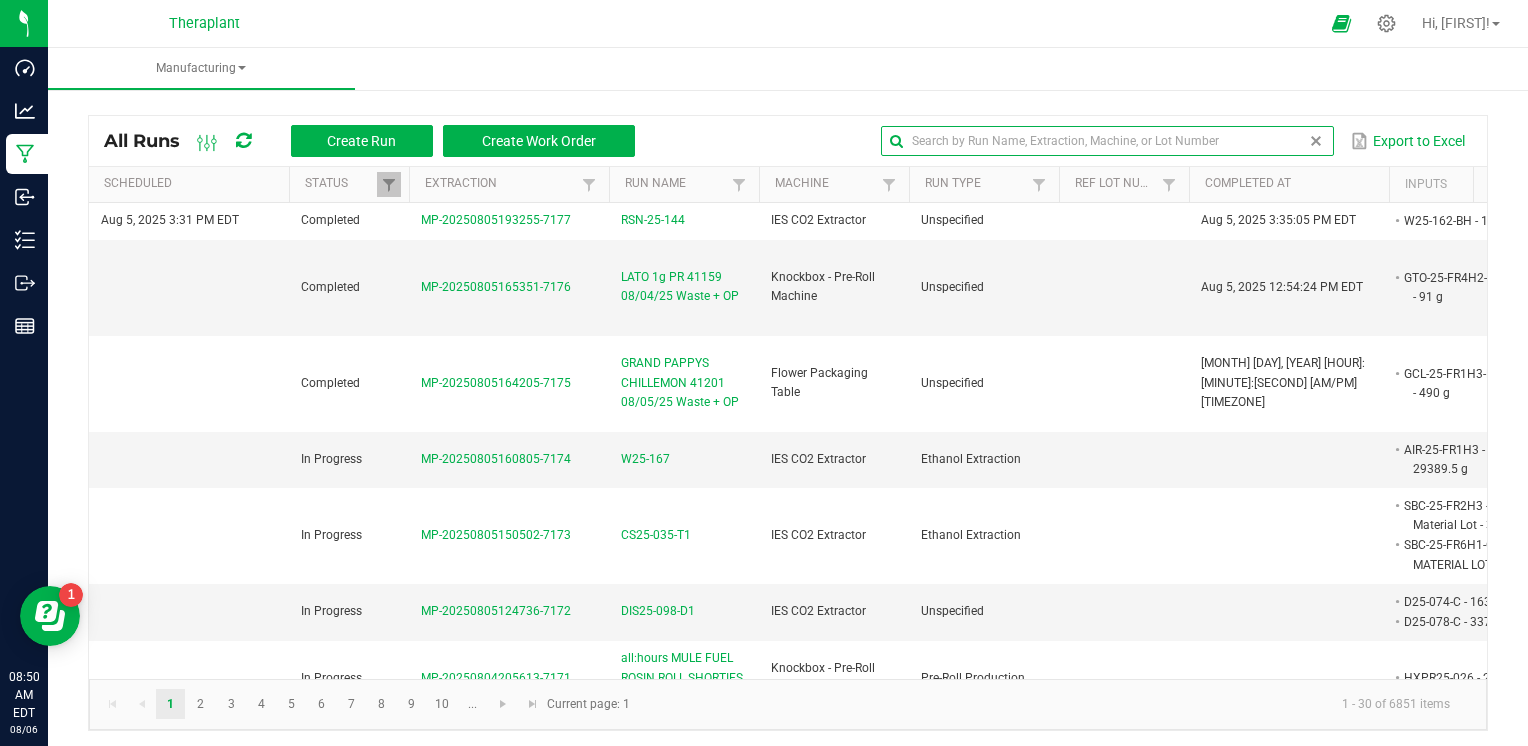 click at bounding box center (1107, 141) 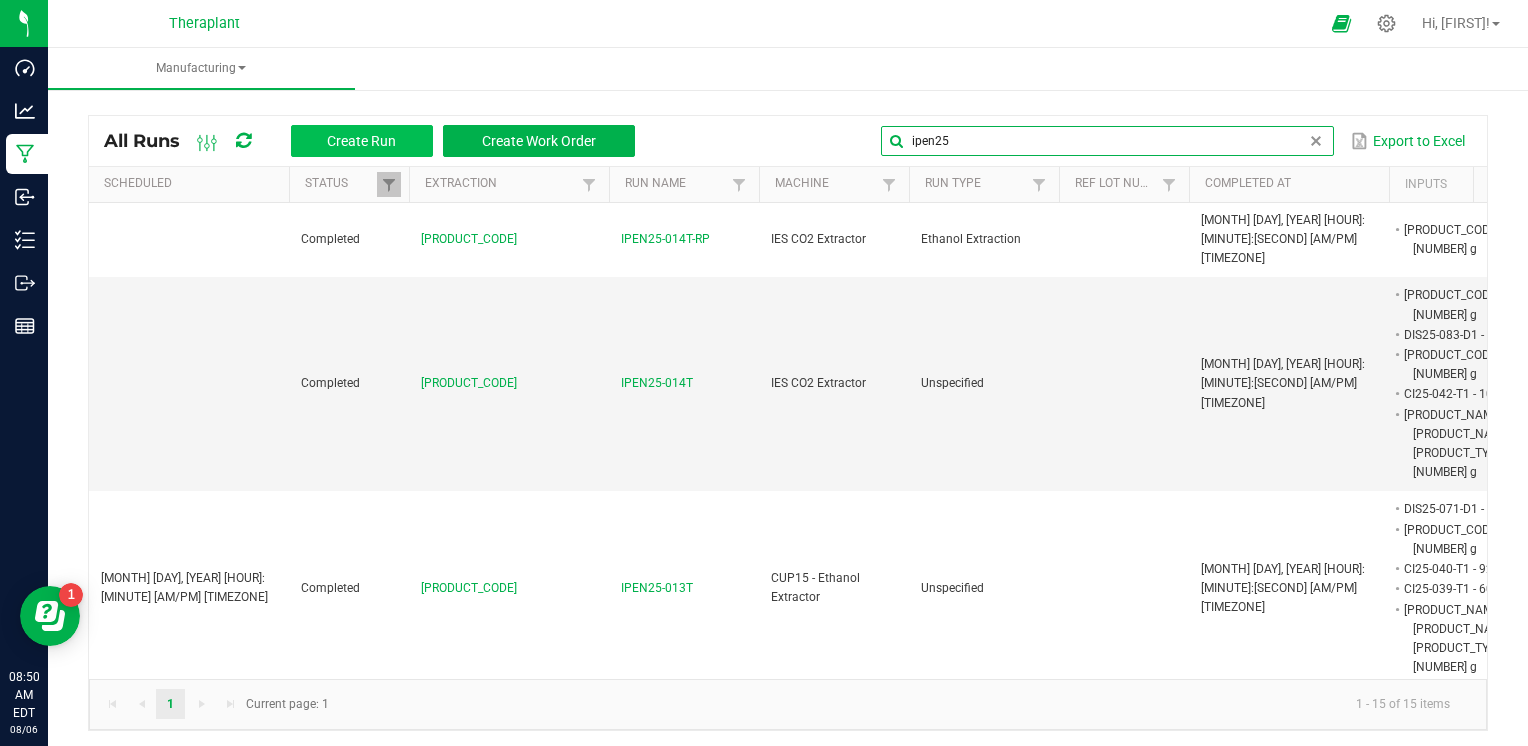 type on "ipen25" 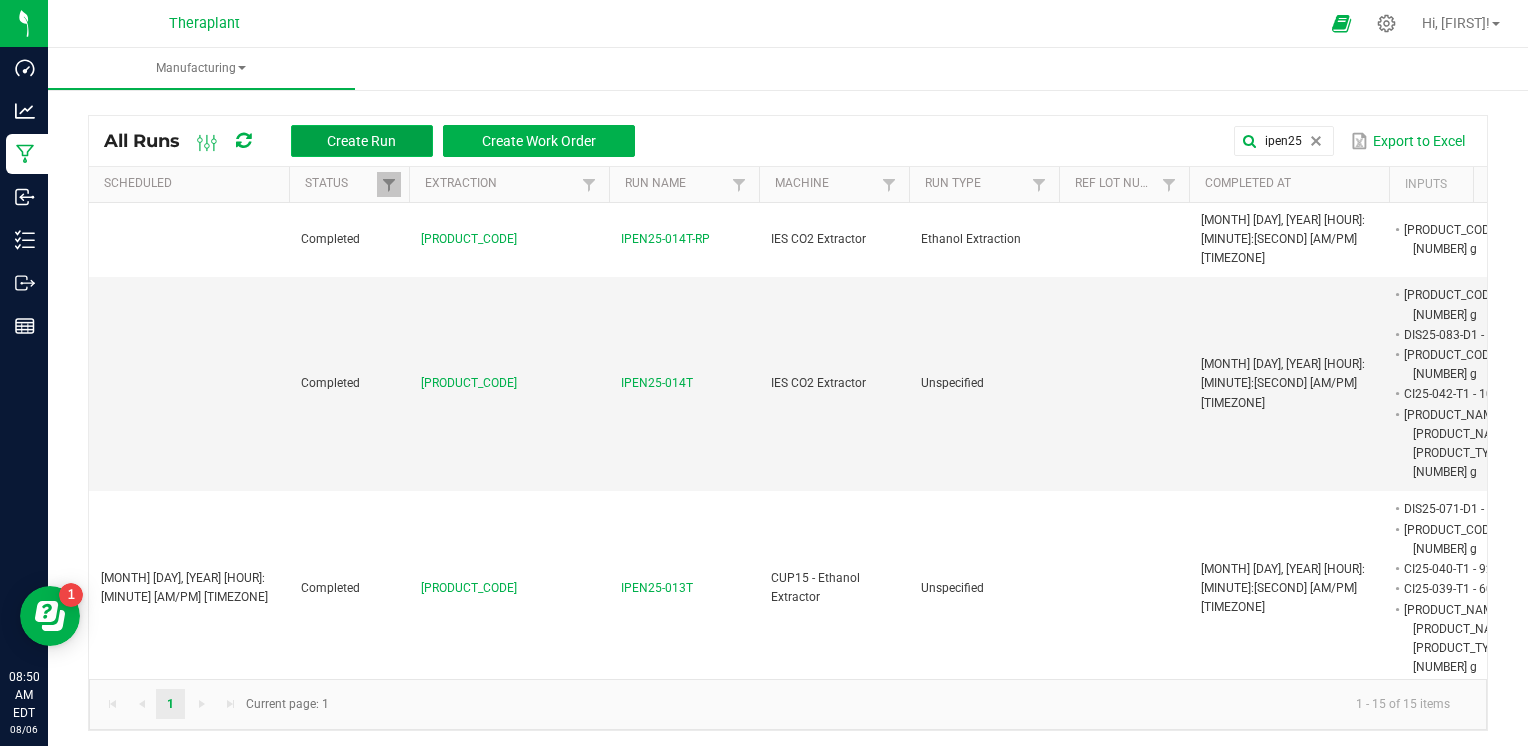click on "Create Run" at bounding box center [361, 141] 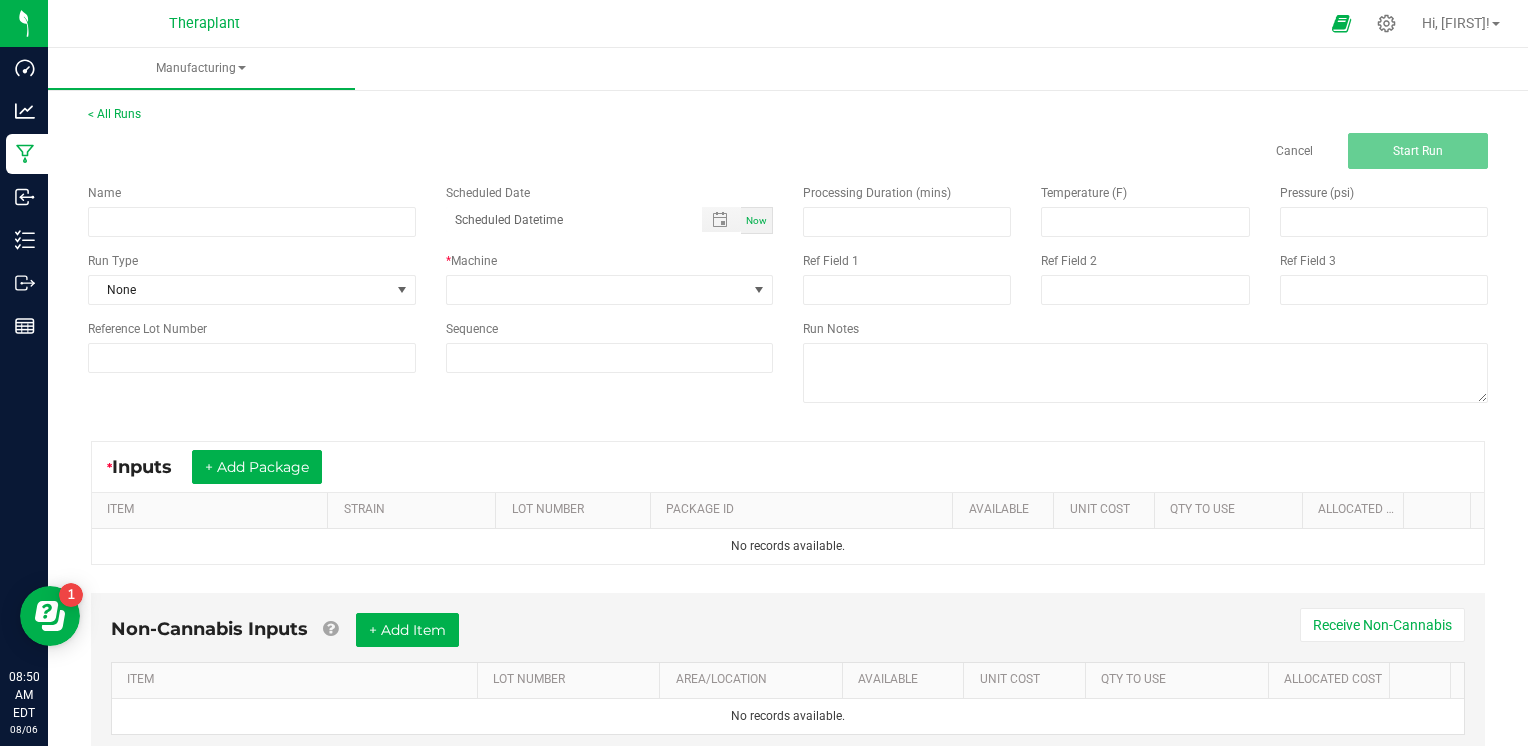 click on "Name" at bounding box center [252, 210] 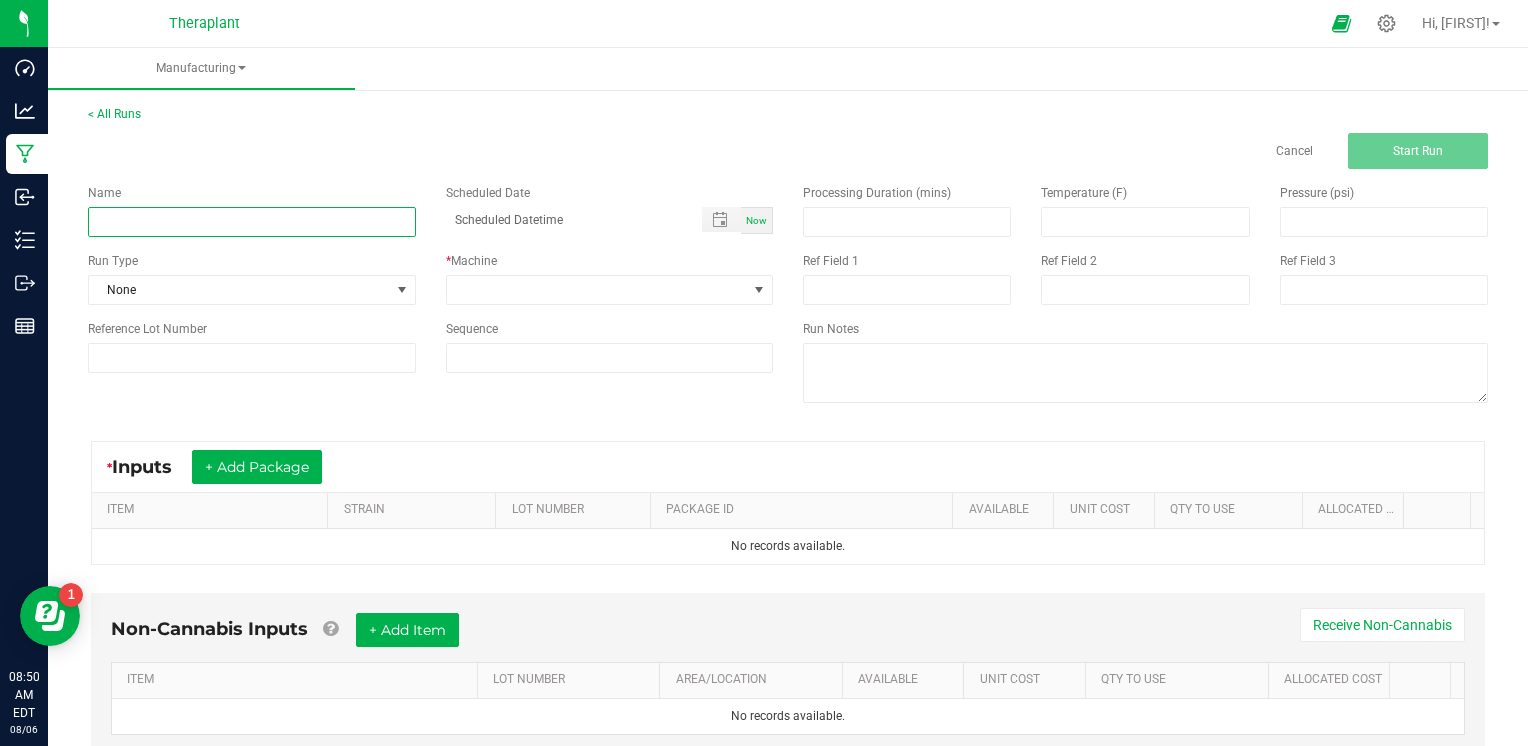 click at bounding box center [252, 222] 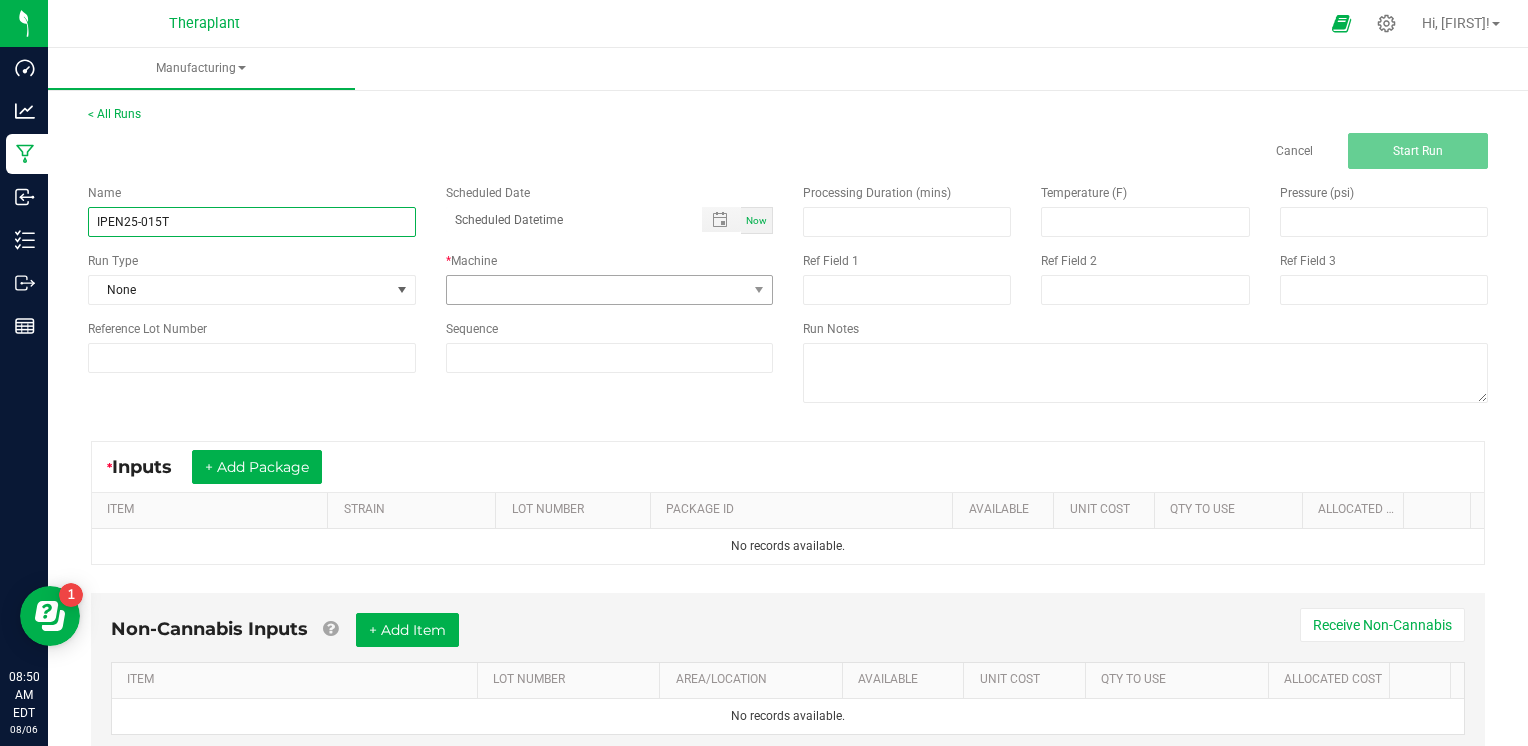 type on "IPEN25-015T" 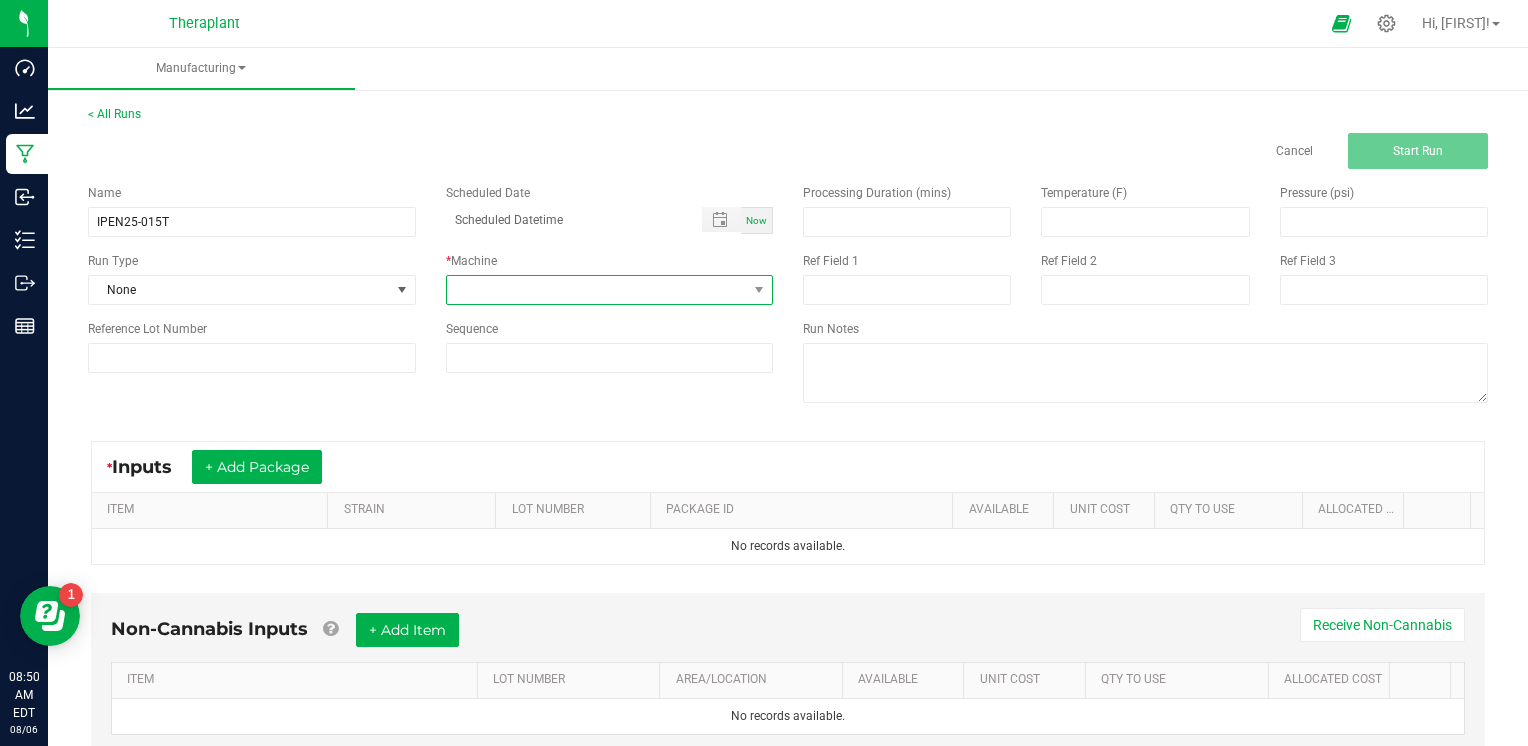 click at bounding box center [597, 290] 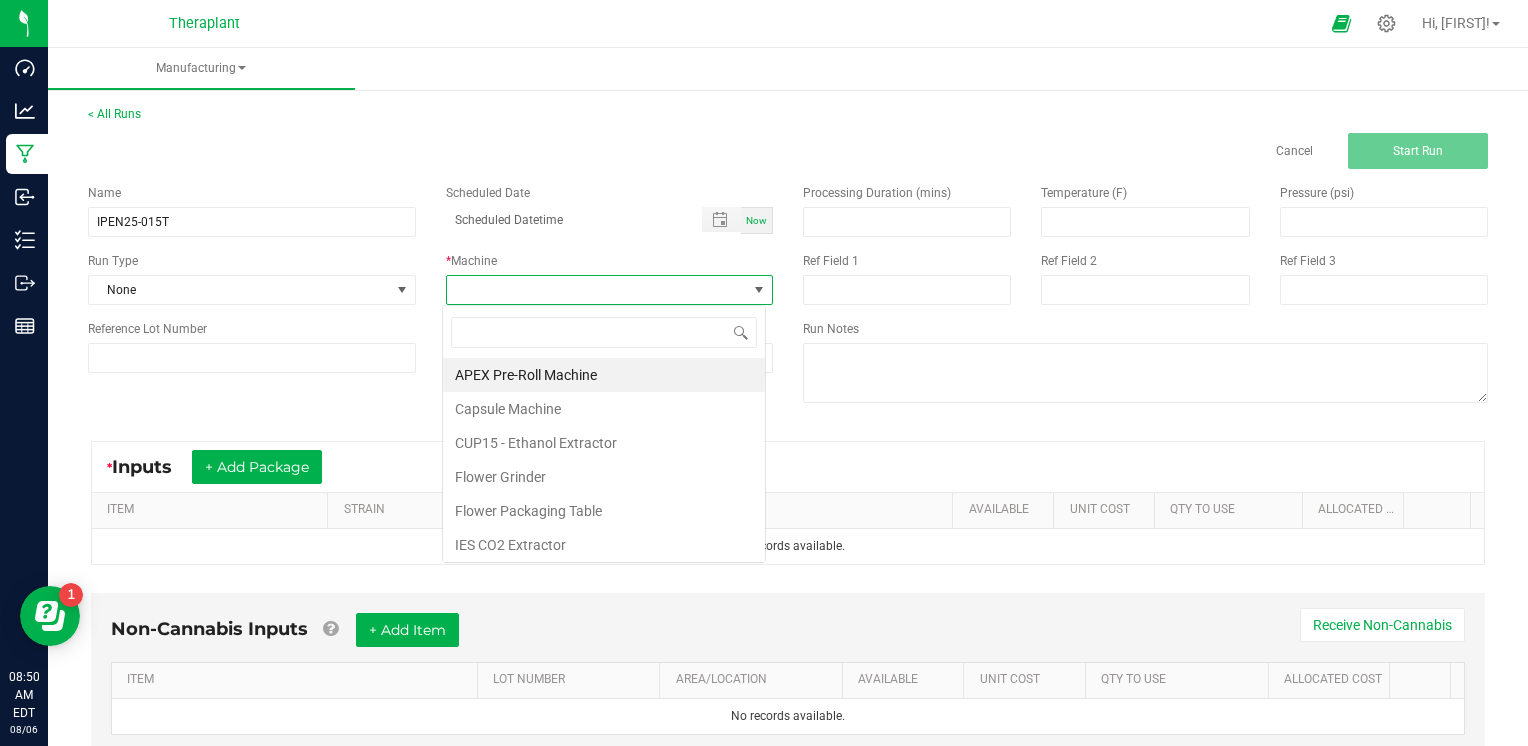 scroll, scrollTop: 99970, scrollLeft: 99676, axis: both 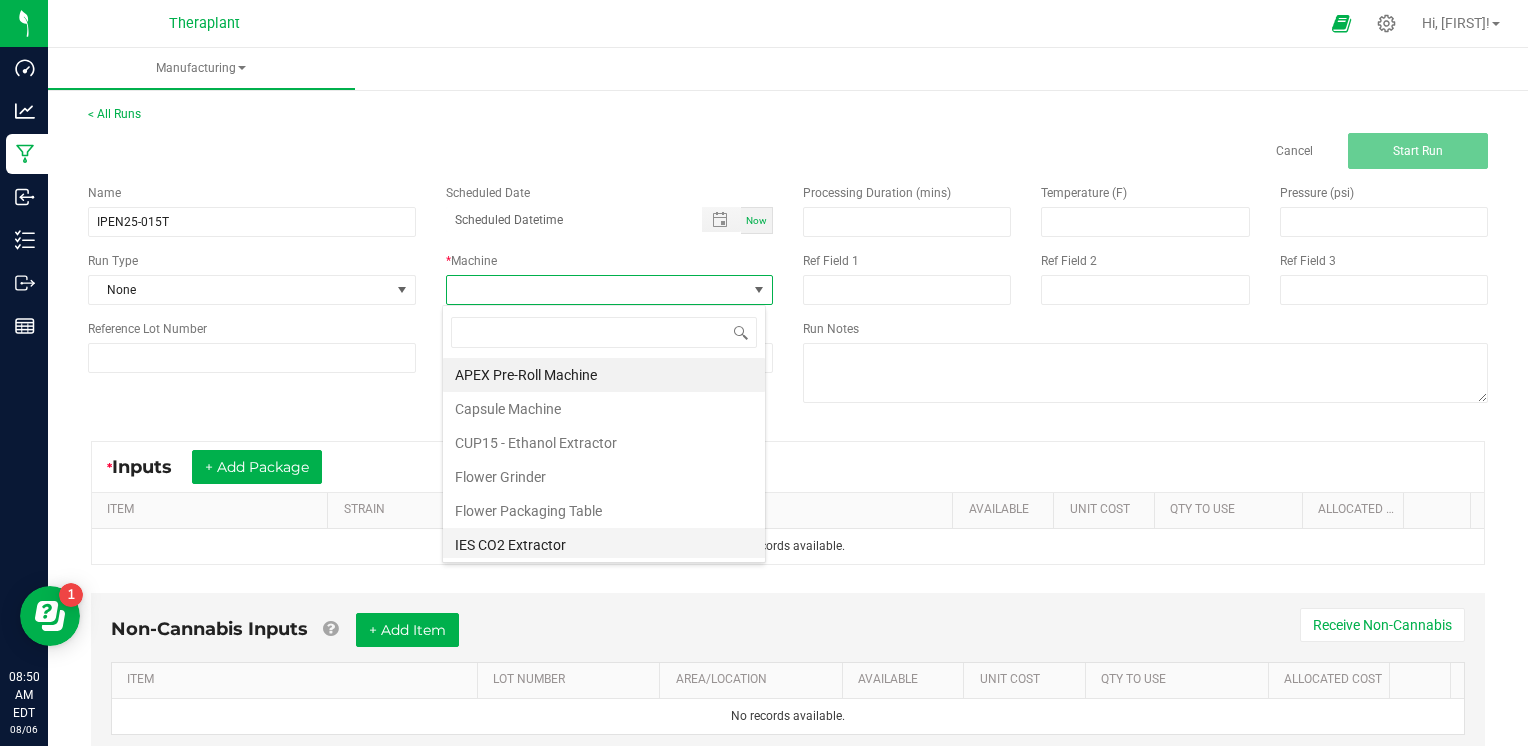click on "IES CO2 Extractor" at bounding box center (604, 545) 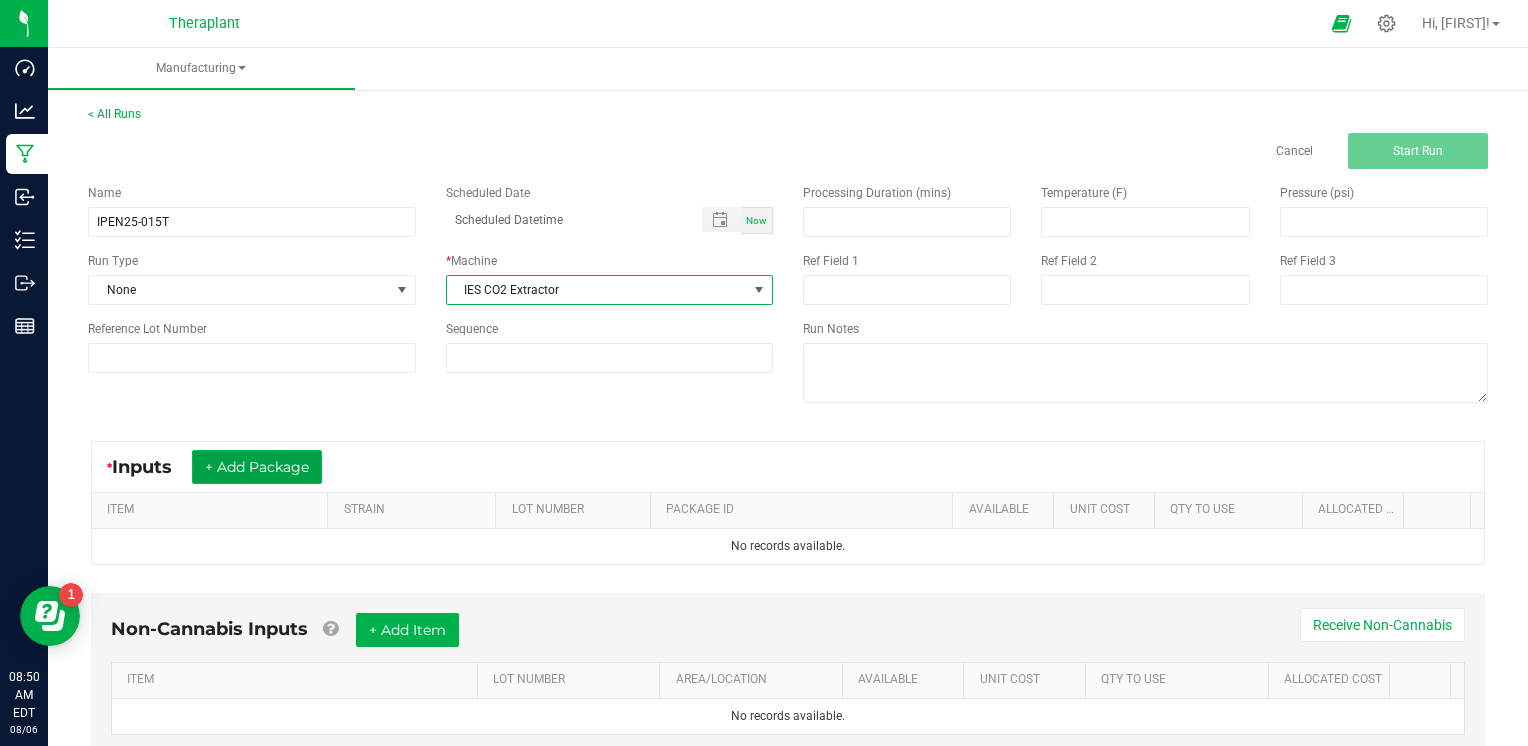 click on "+ Add Package" at bounding box center (257, 467) 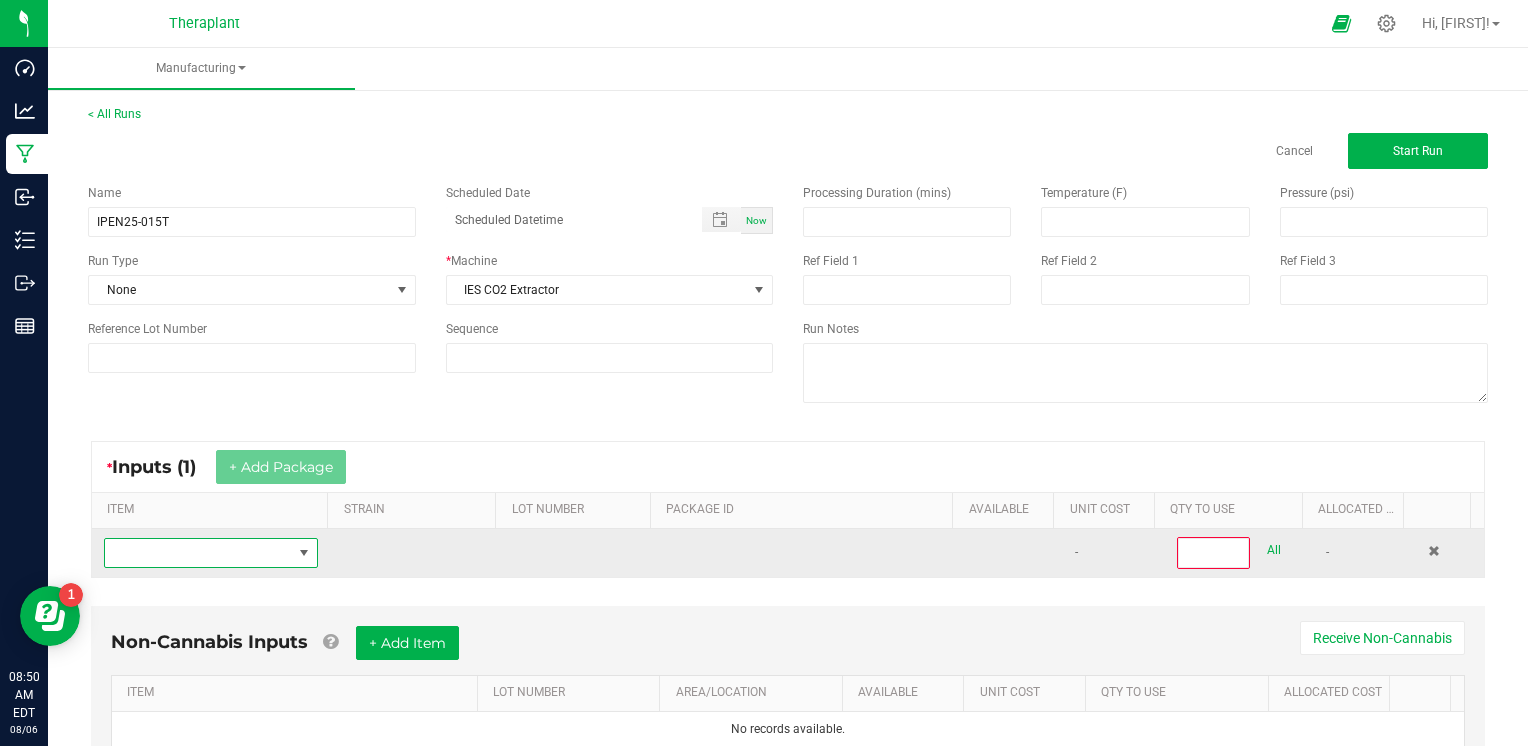 click at bounding box center [304, 553] 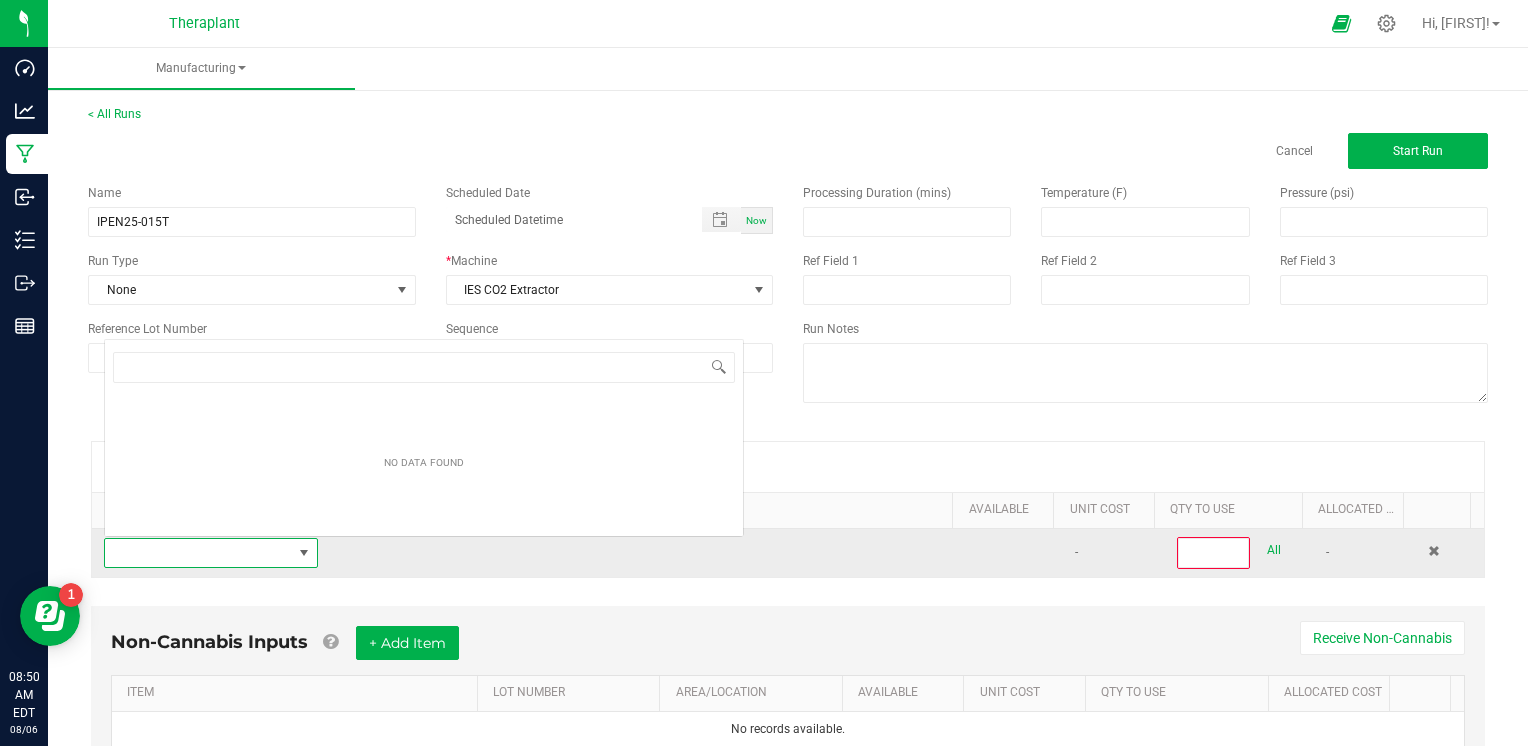 scroll, scrollTop: 0, scrollLeft: 0, axis: both 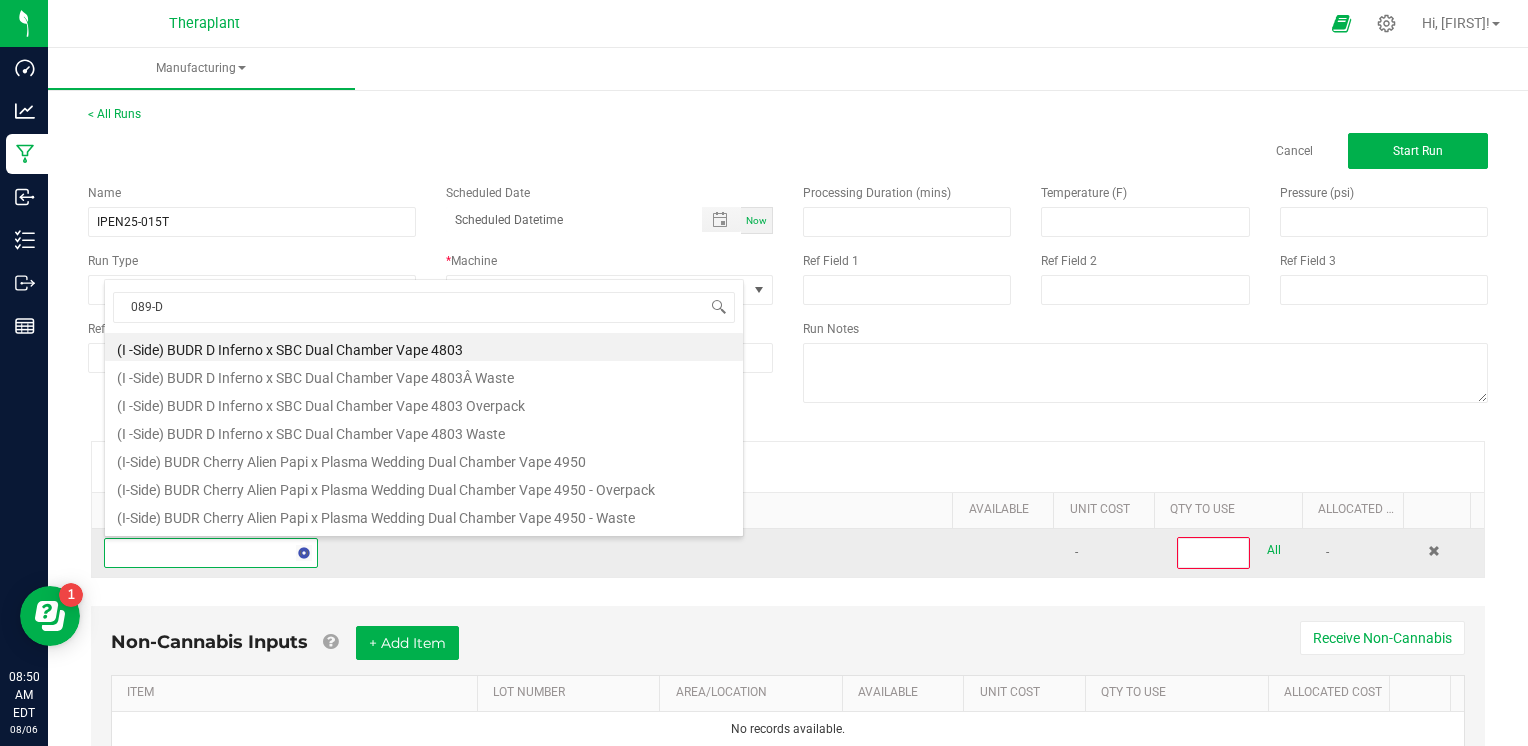 type on "089-D1" 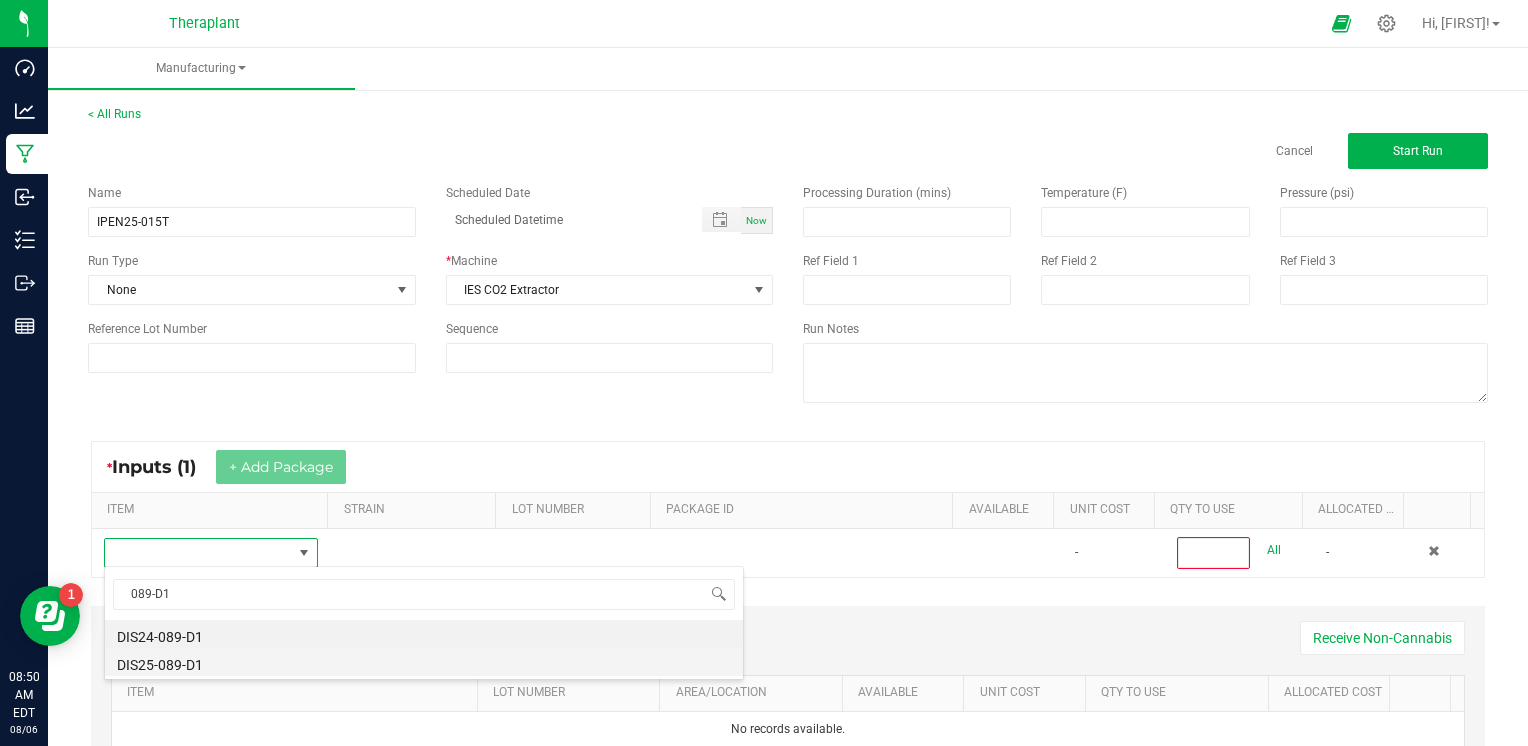 click on "DIS25-089-D1" at bounding box center (424, 662) 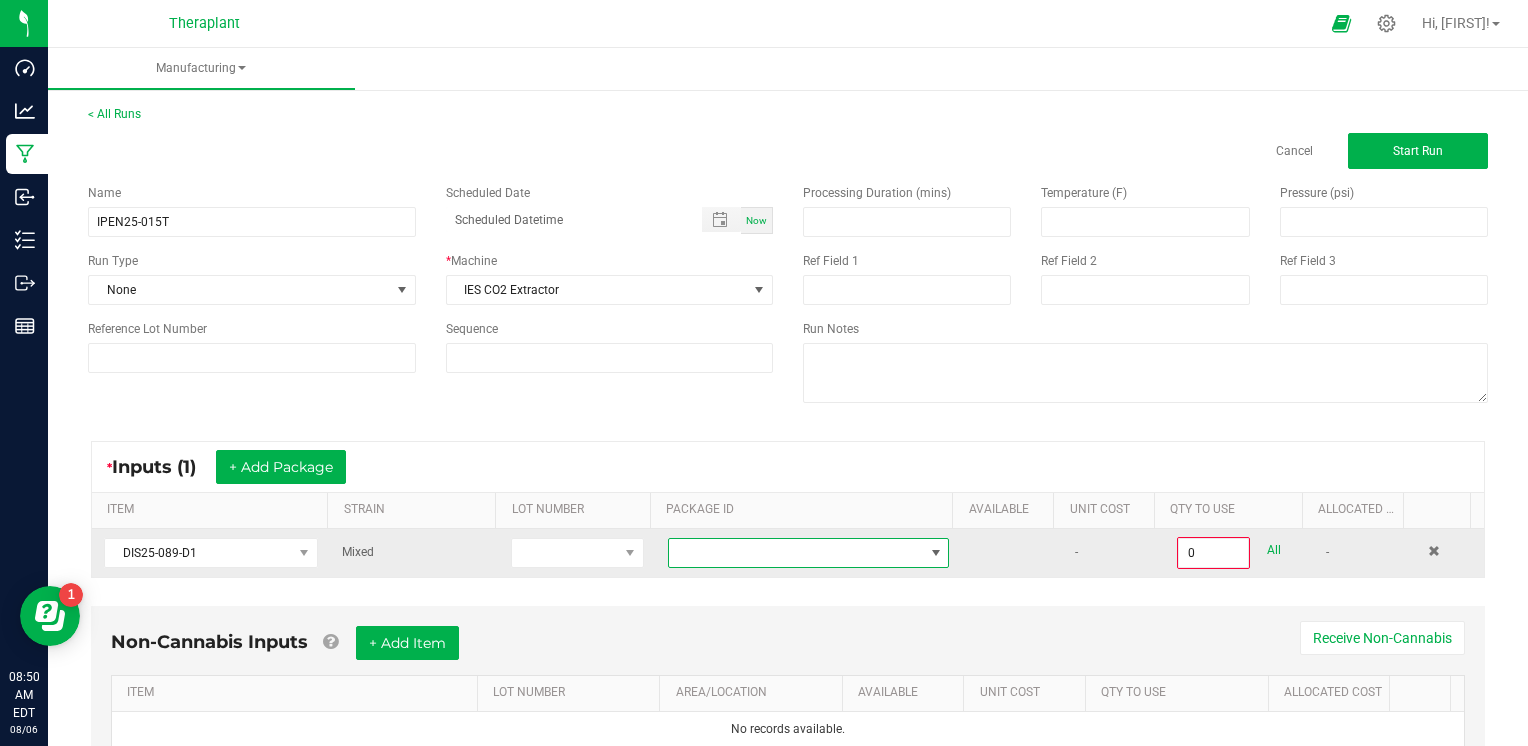 click at bounding box center [796, 553] 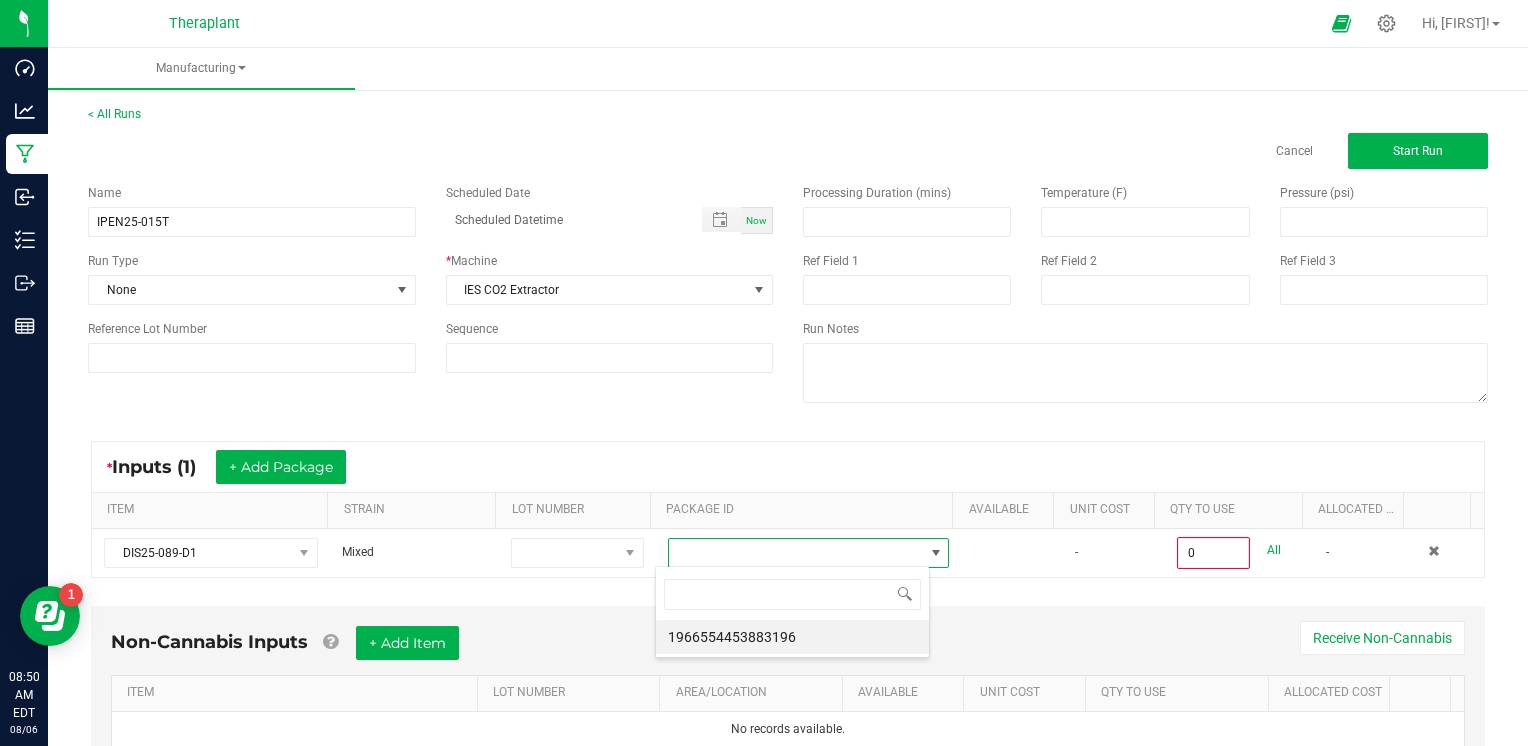 scroll, scrollTop: 99970, scrollLeft: 99724, axis: both 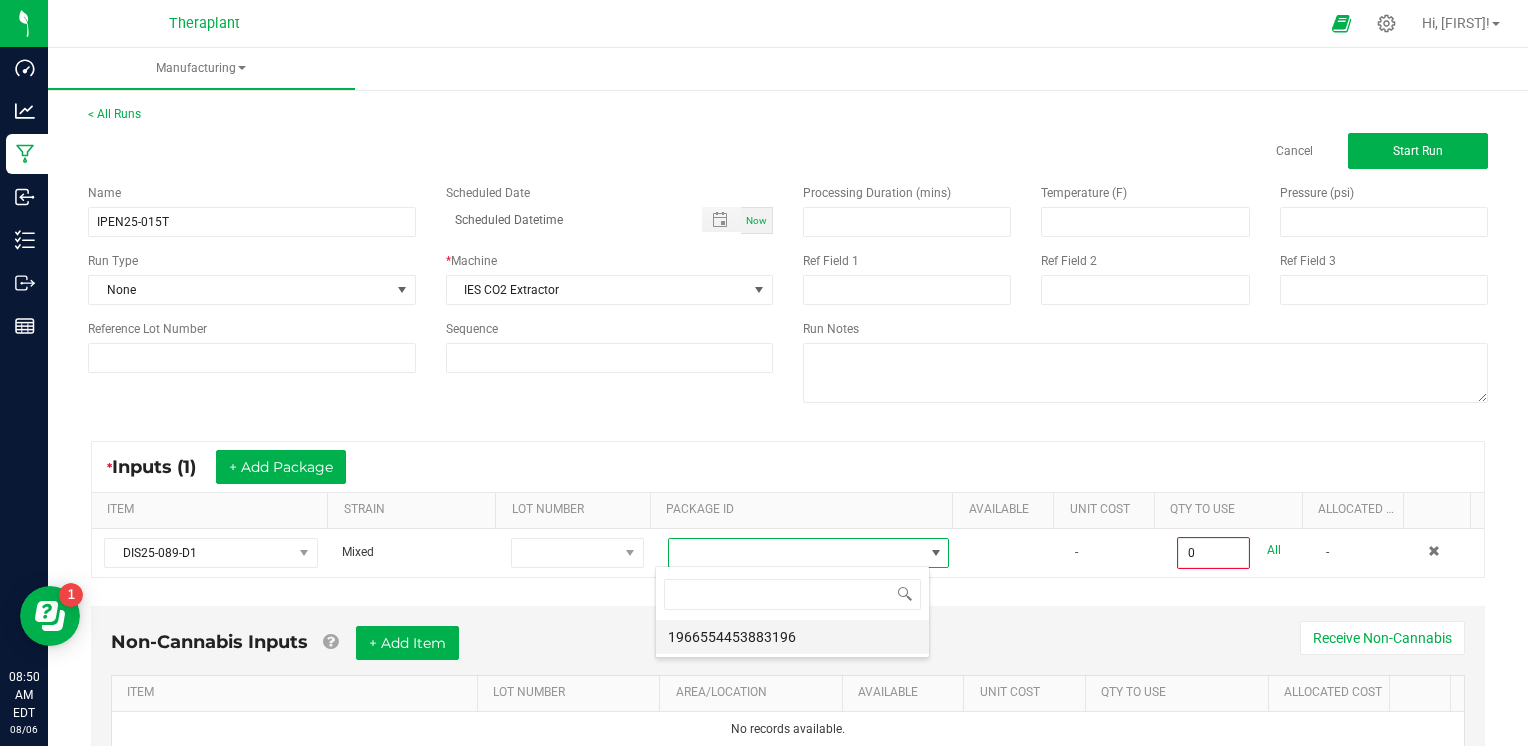 click on "1966554453883196" at bounding box center [792, 637] 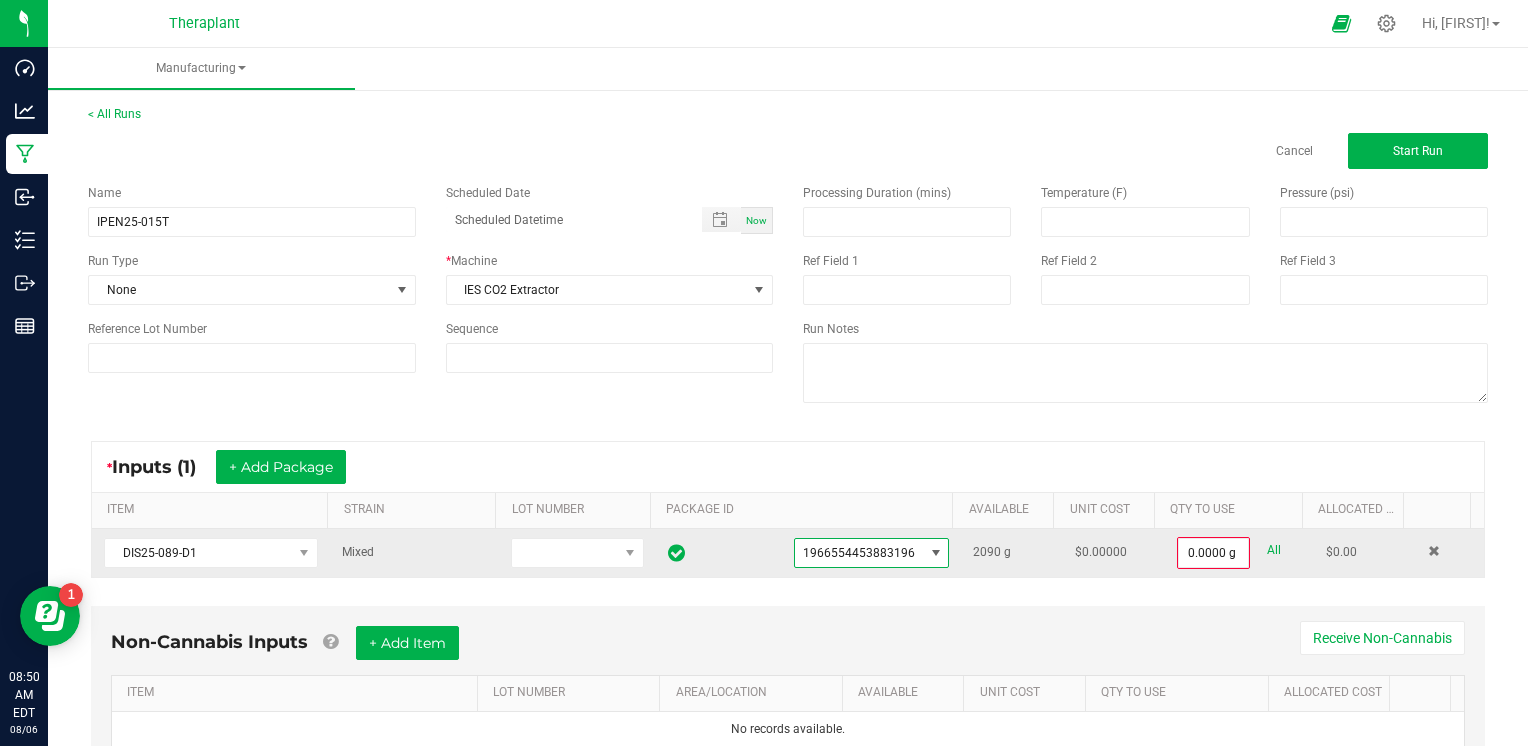 click on "All" at bounding box center [1274, 550] 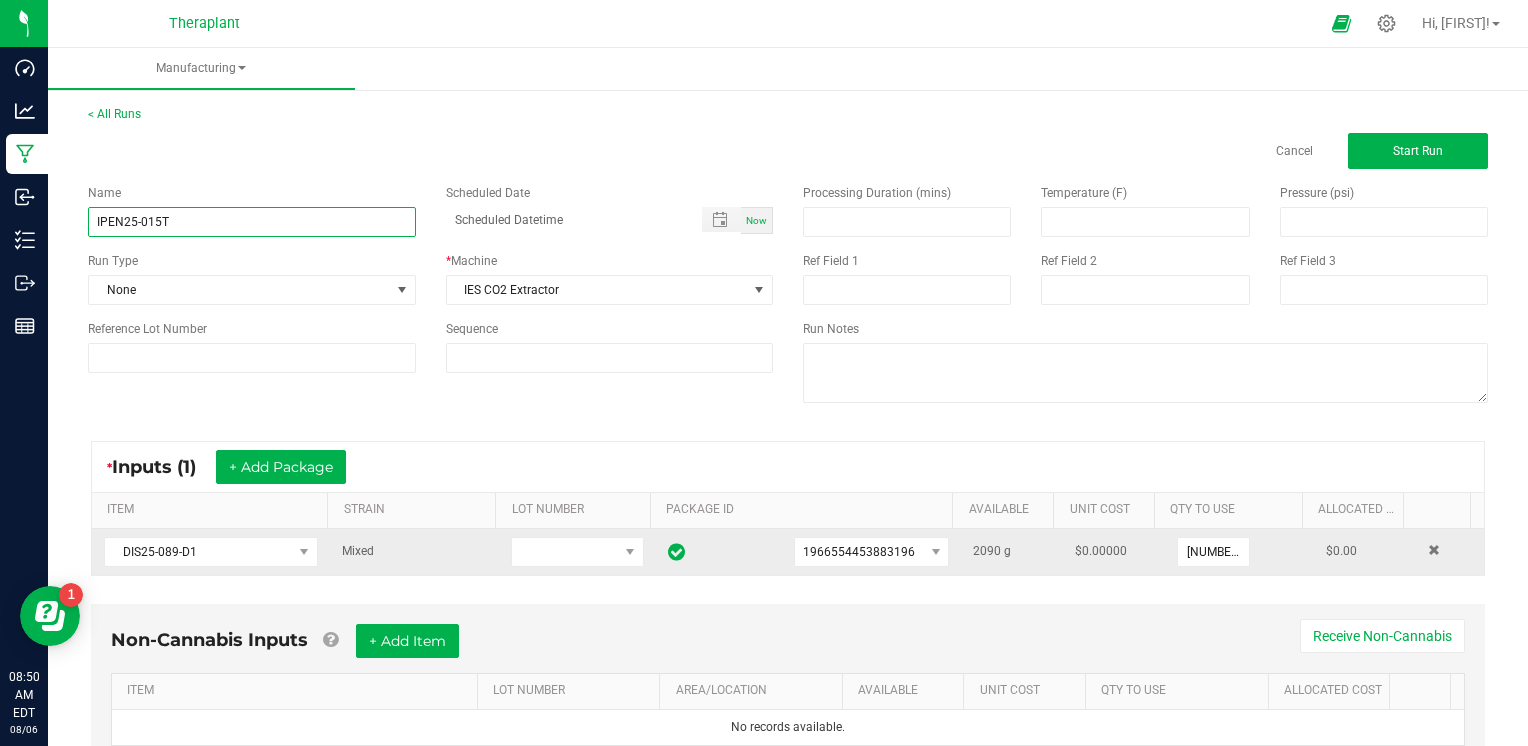 click on "IPEN25-015T" at bounding box center [252, 222] 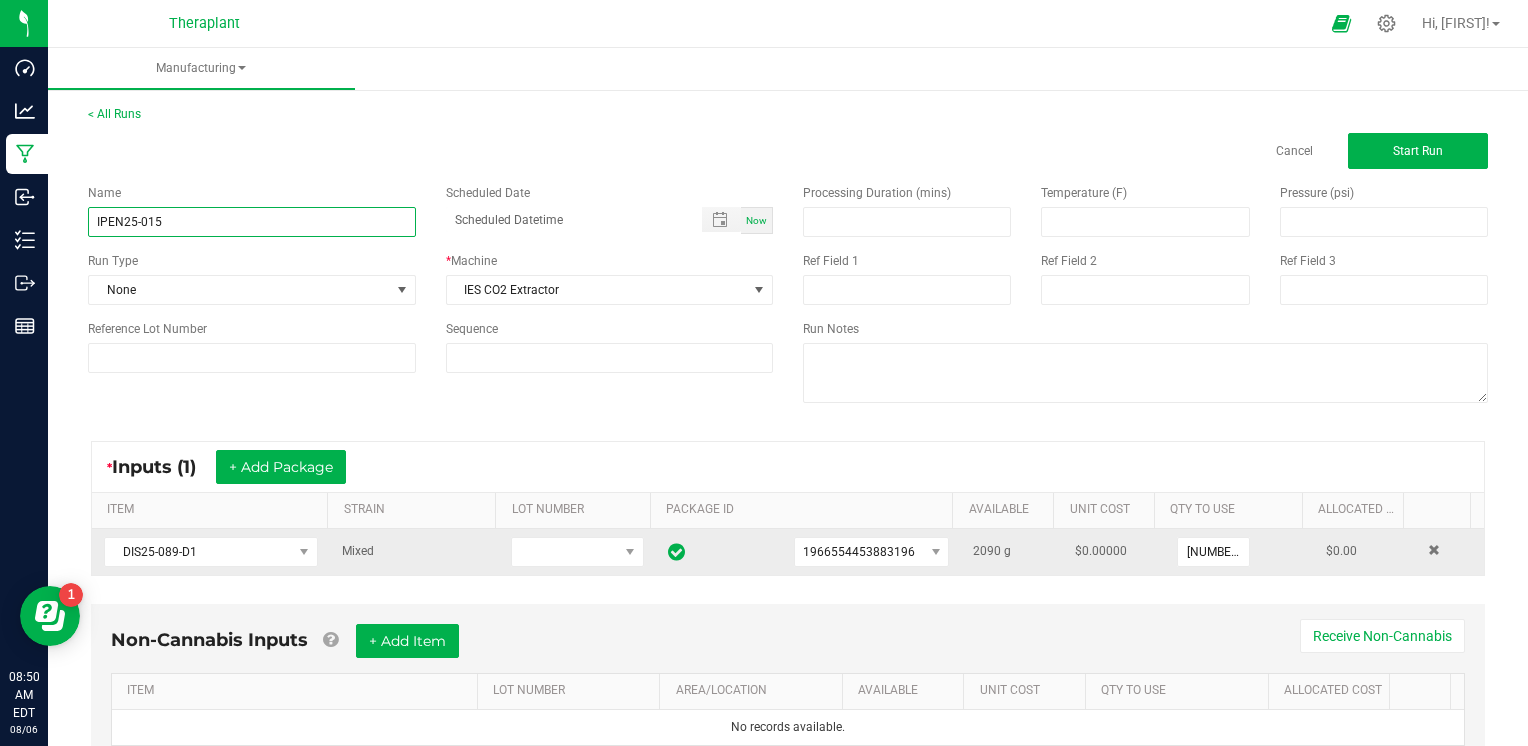 type on "IPEN25-015T" 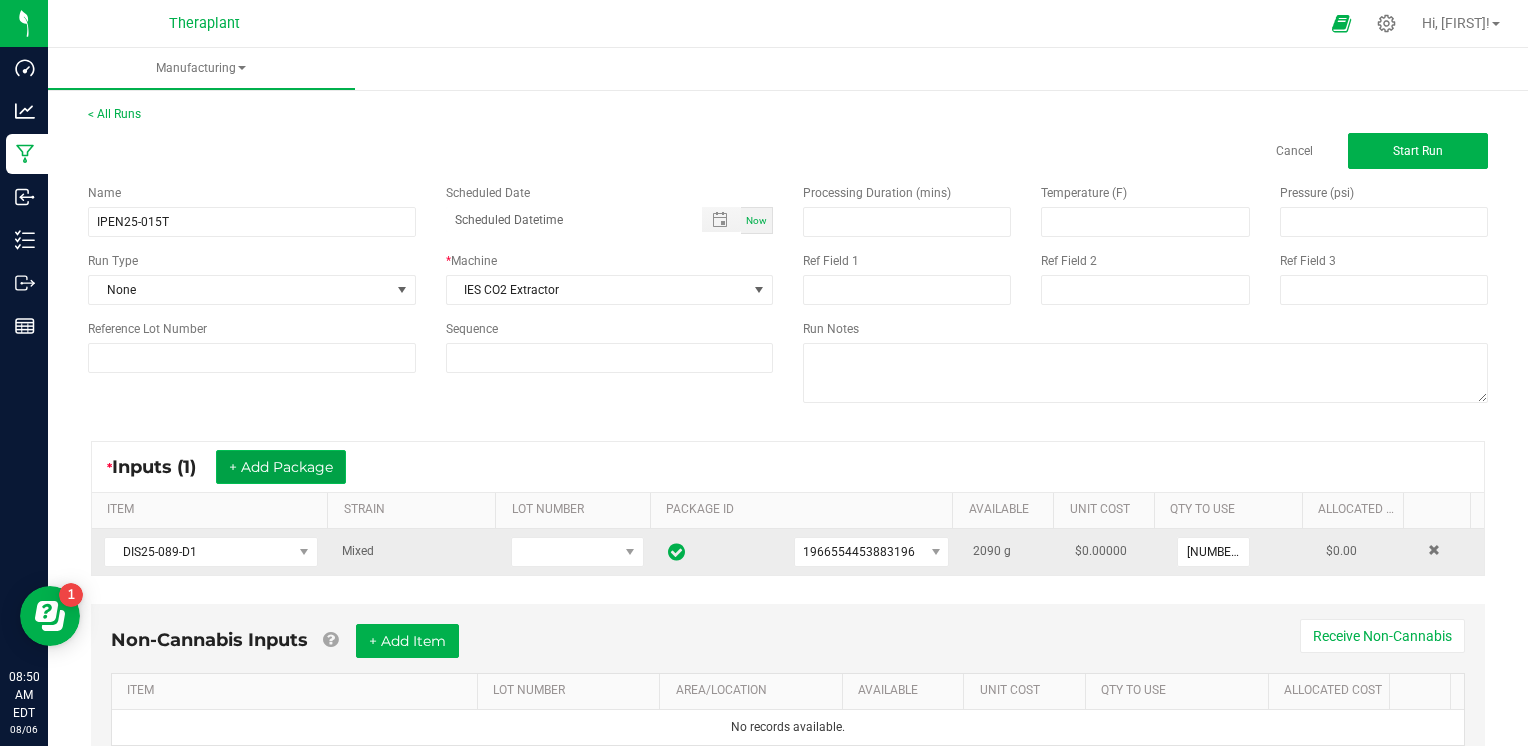 click on "+ Add Package" at bounding box center [281, 467] 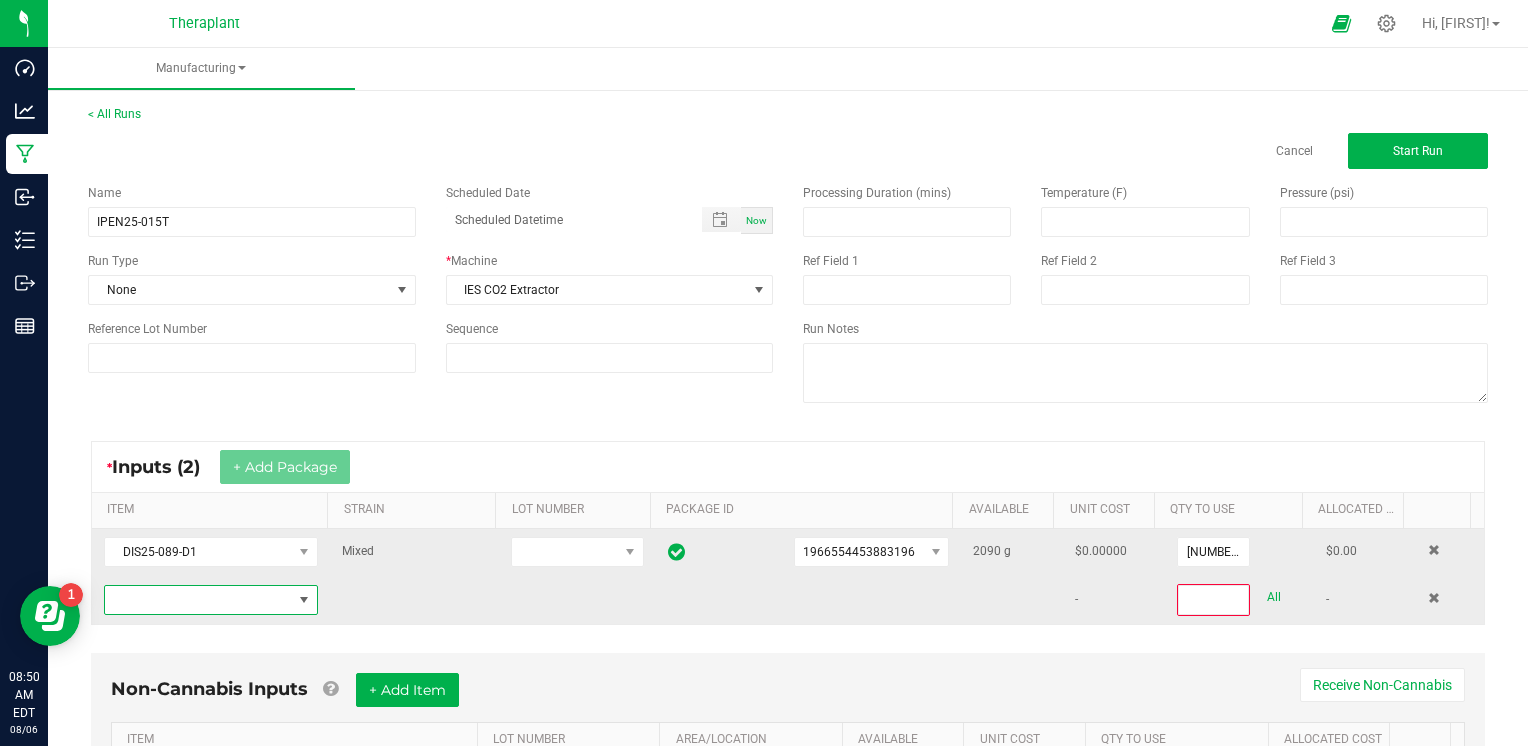 click at bounding box center [198, 600] 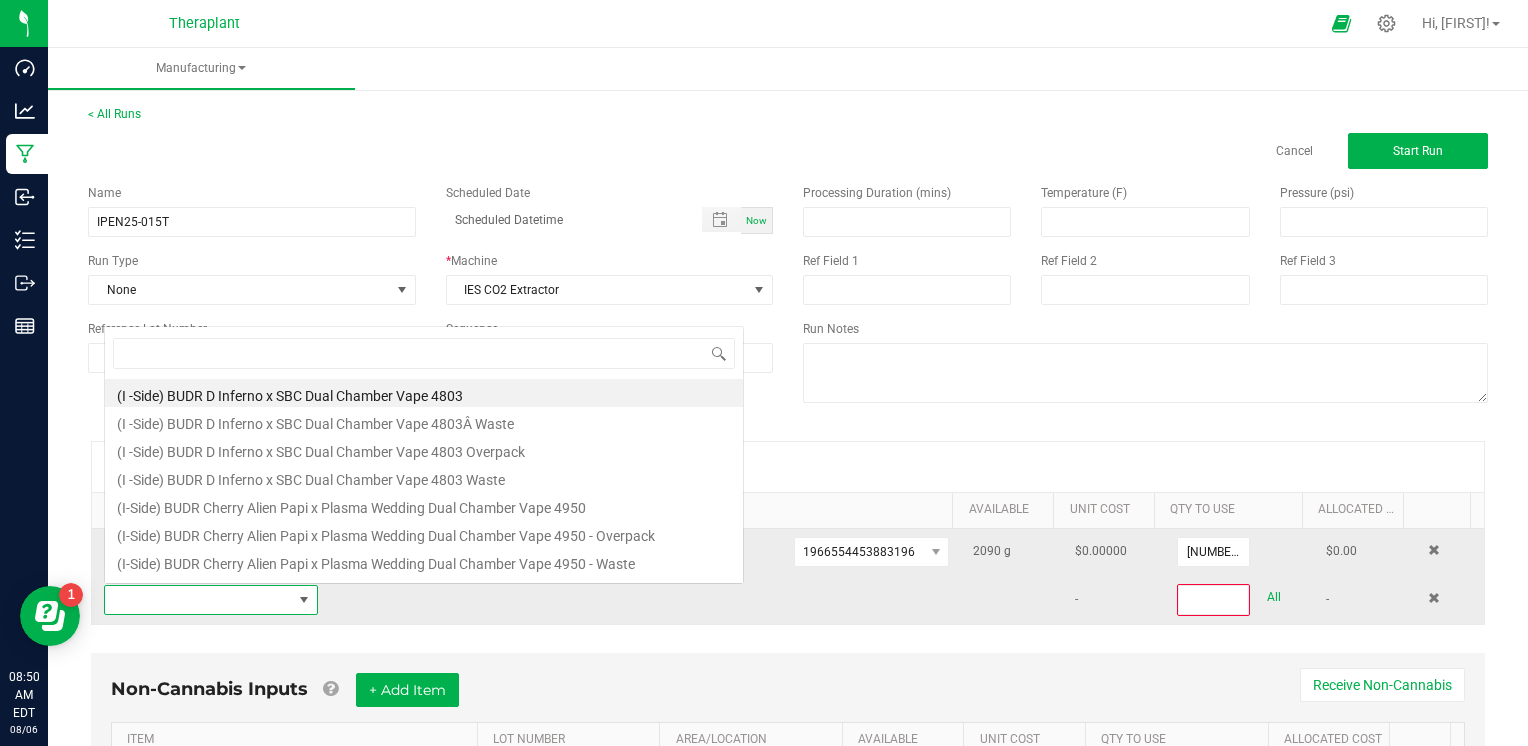 scroll, scrollTop: 0, scrollLeft: 0, axis: both 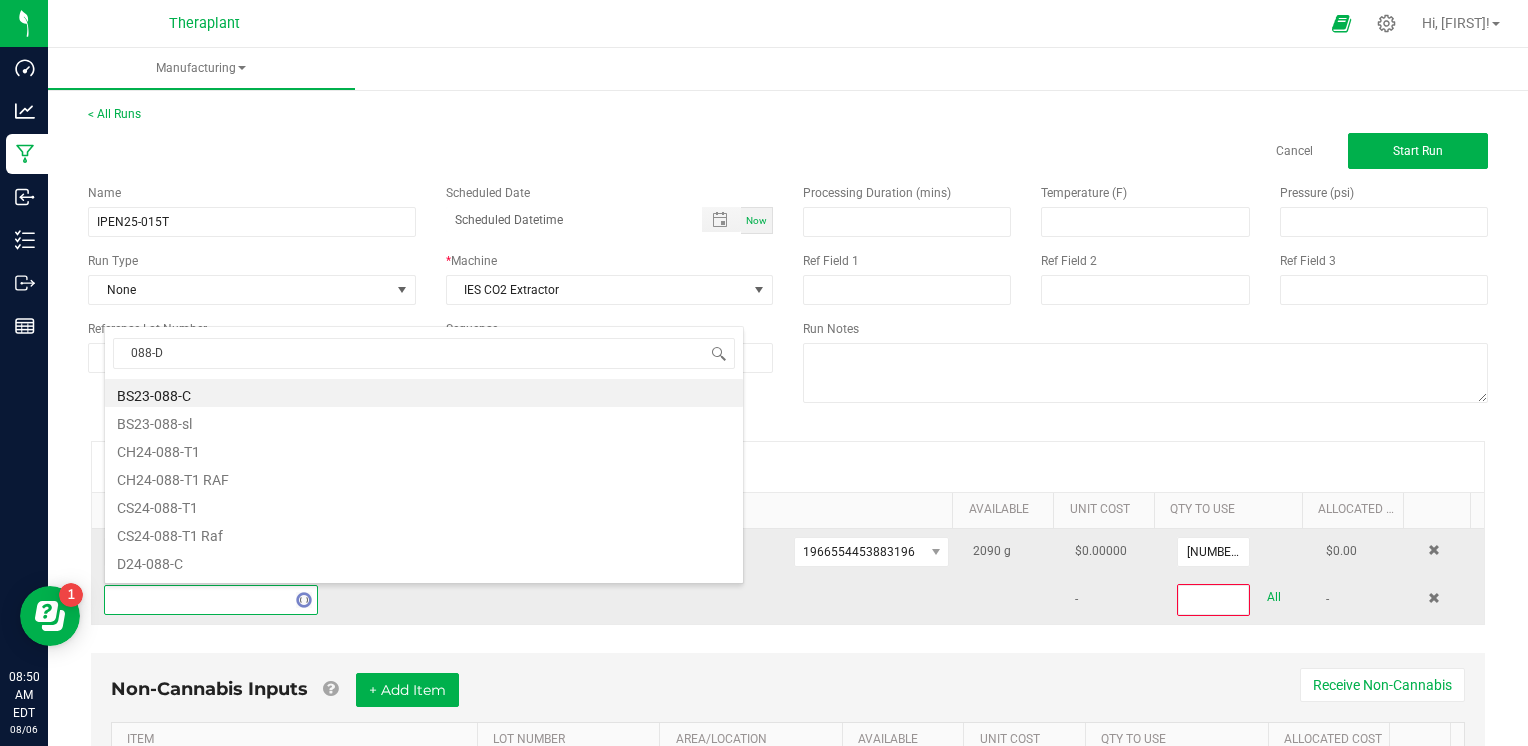 type on "088-D1" 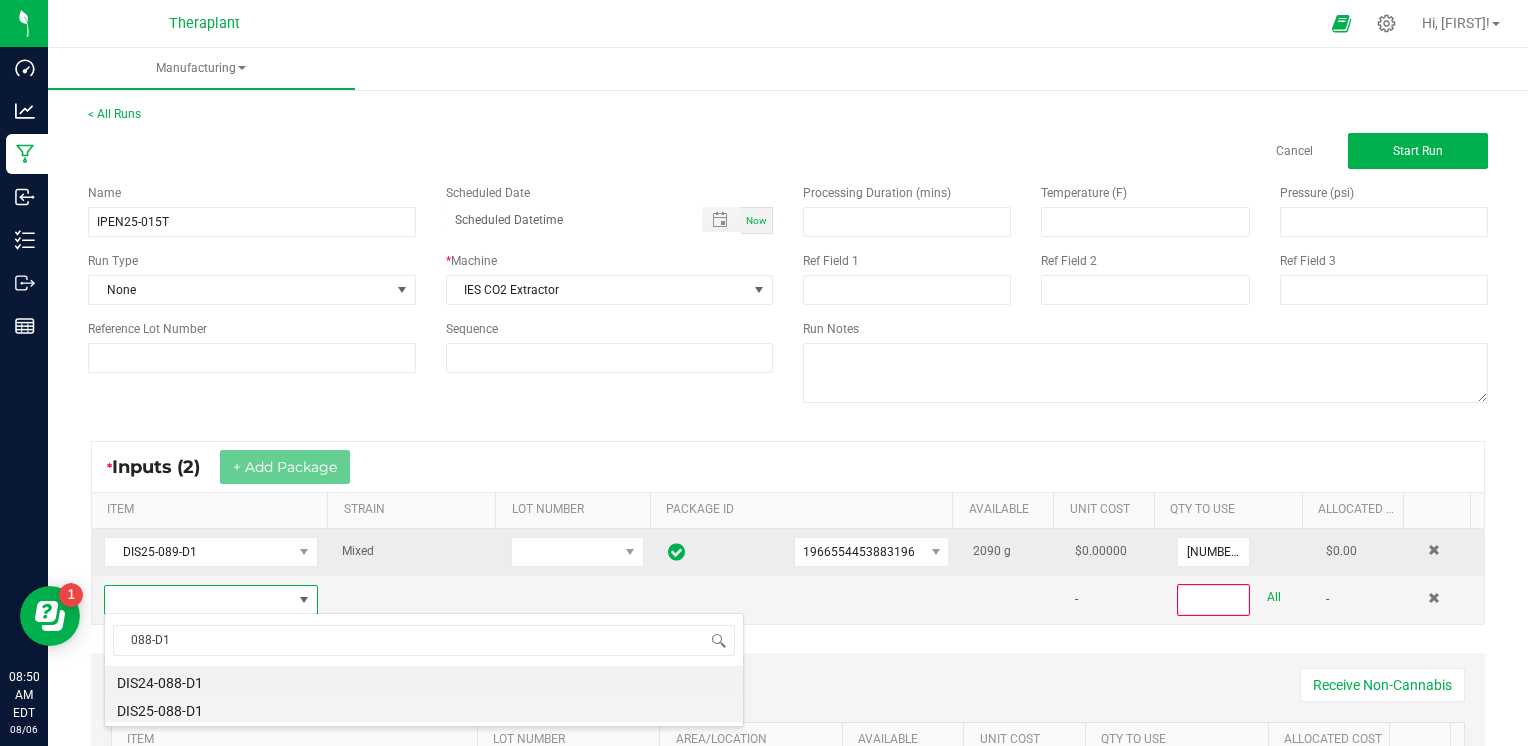 click on "DIS25-088-D1" at bounding box center [424, 708] 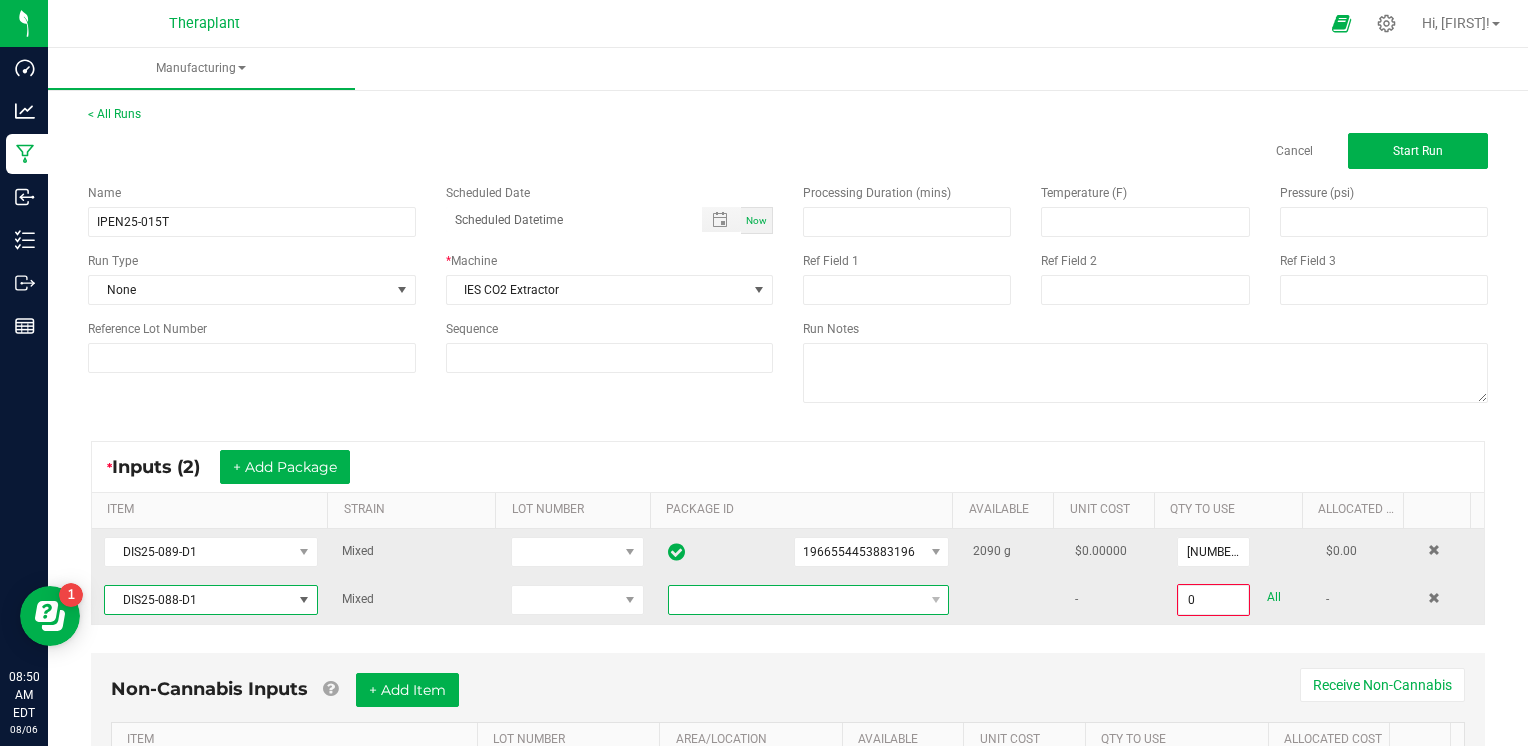 click at bounding box center (796, 600) 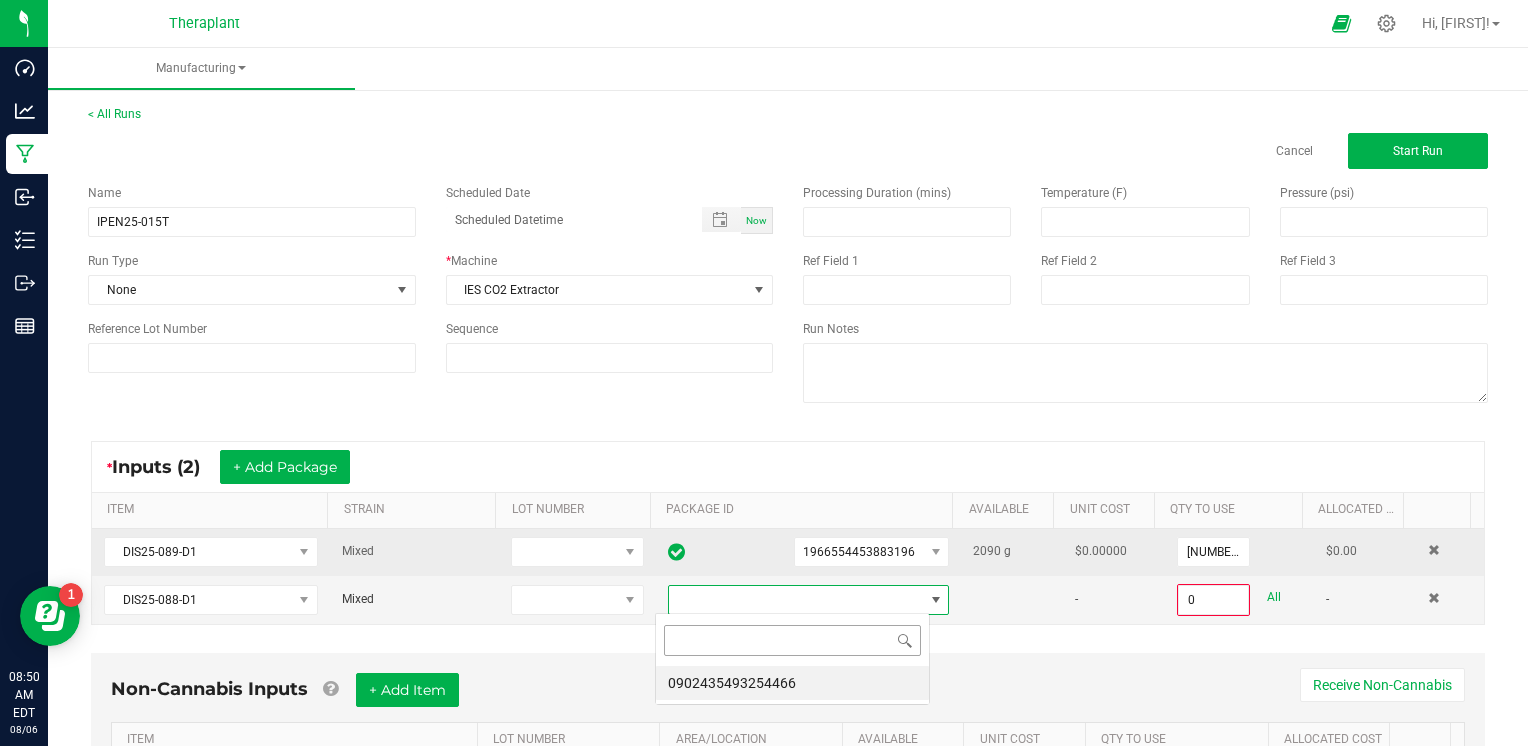 scroll, scrollTop: 99970, scrollLeft: 99724, axis: both 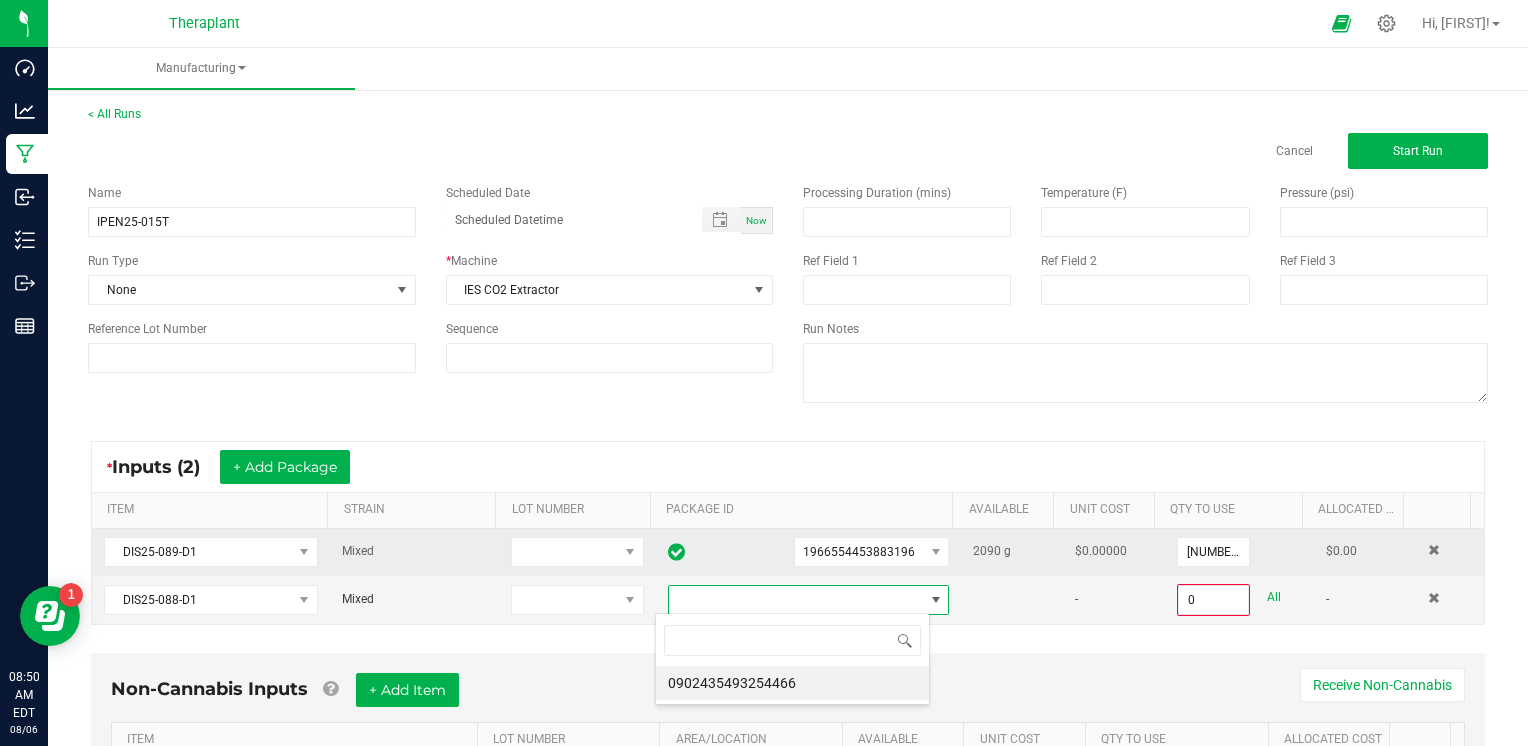 click on "0902435493254466" at bounding box center (792, 683) 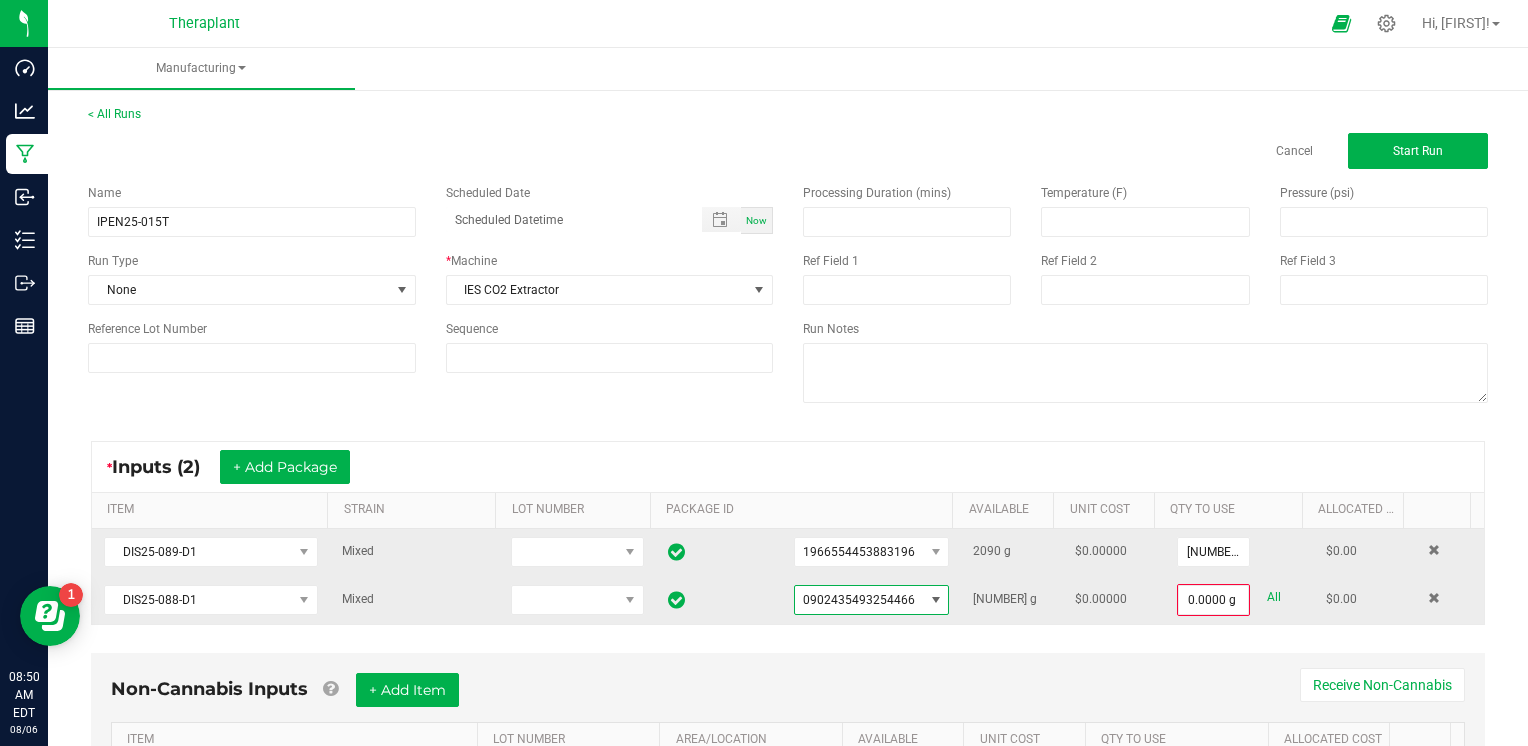 click on "All" at bounding box center [1274, 597] 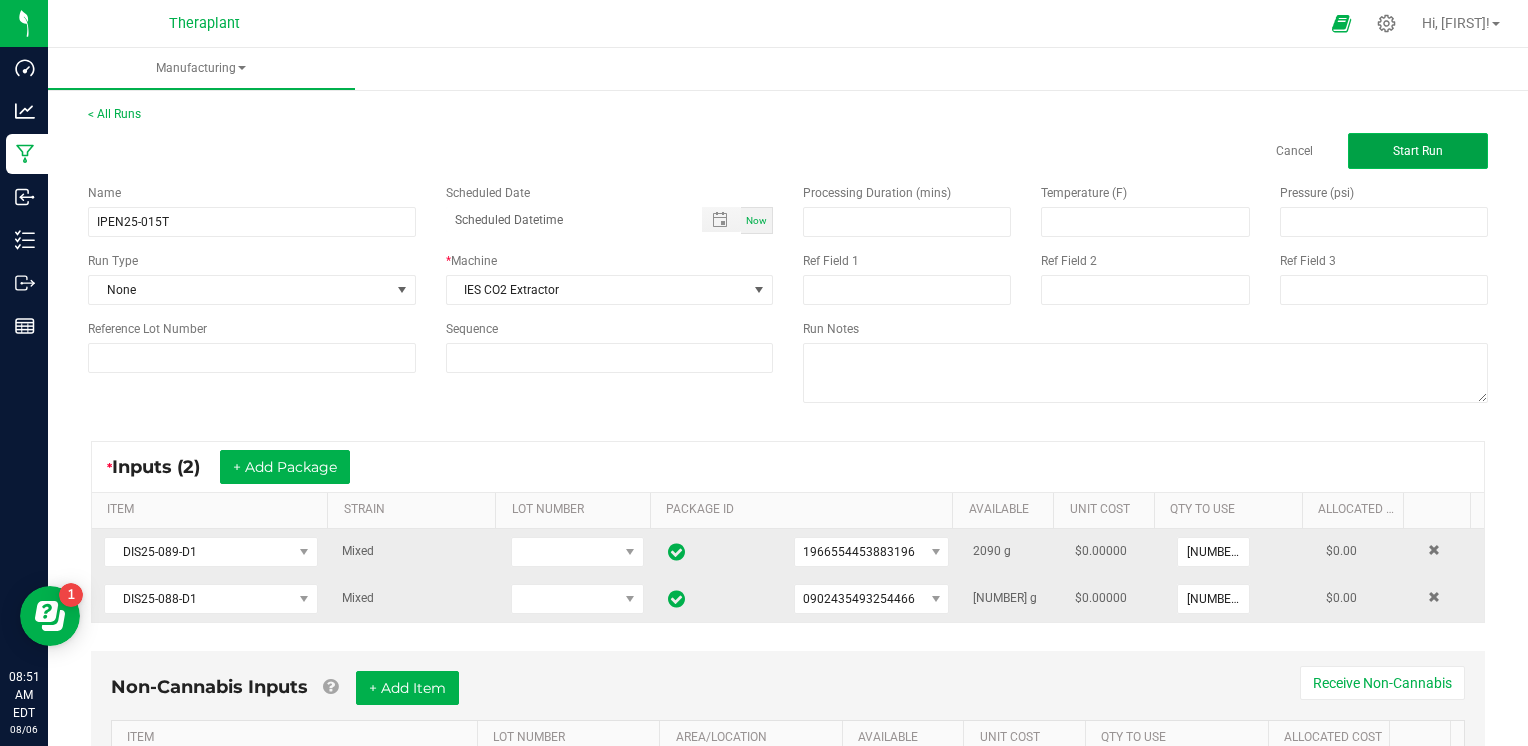 click on "Start Run" 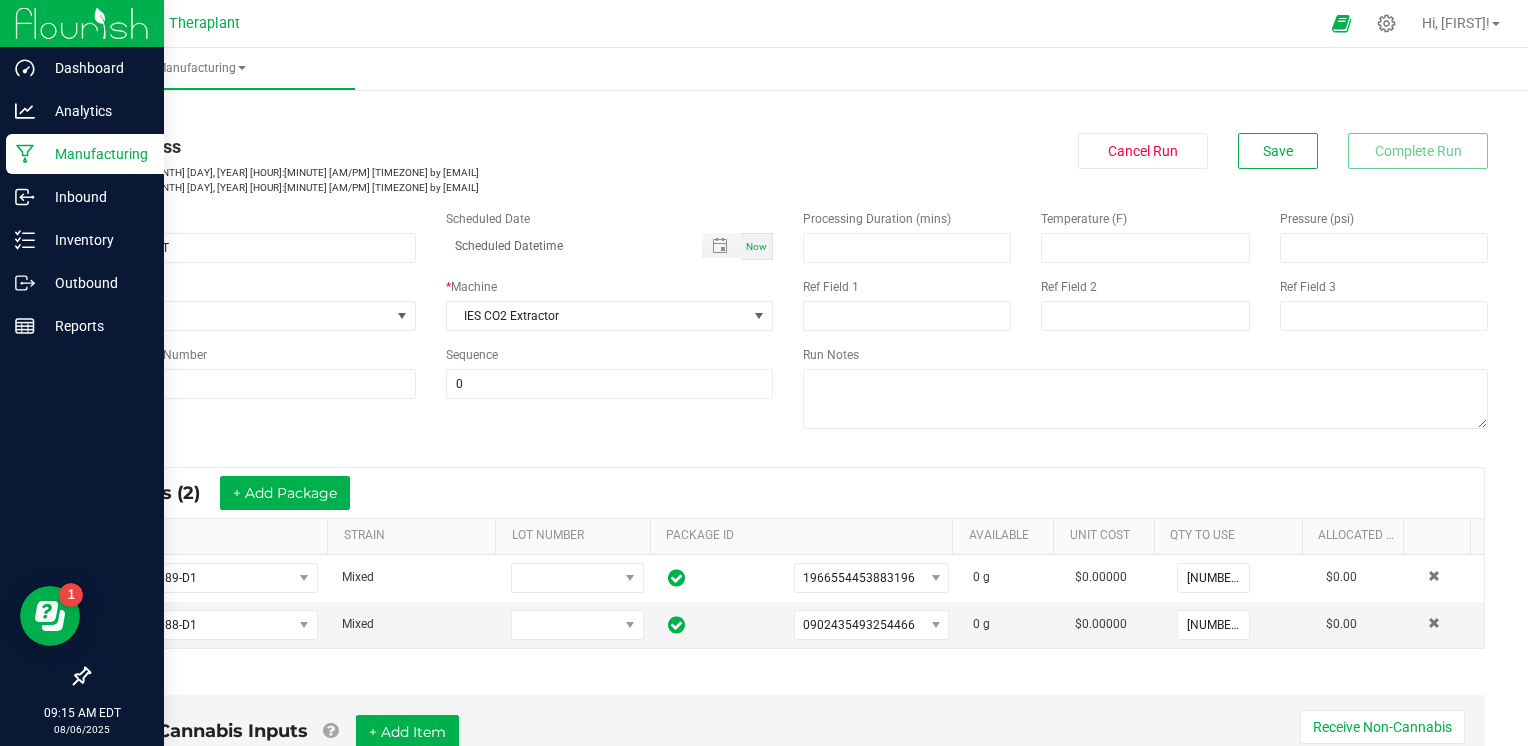 click on "Manufacturing" at bounding box center [95, 154] 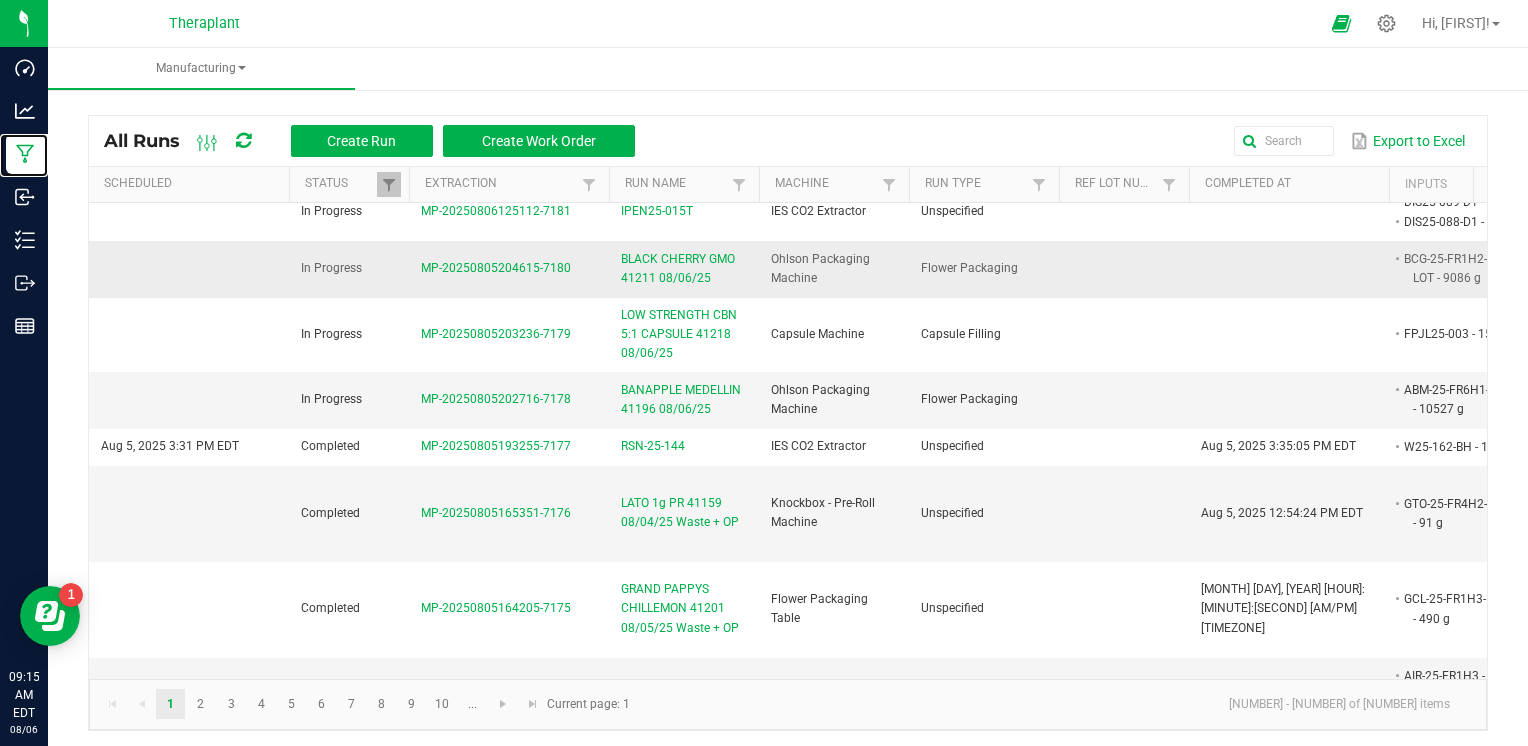 scroll, scrollTop: 0, scrollLeft: 0, axis: both 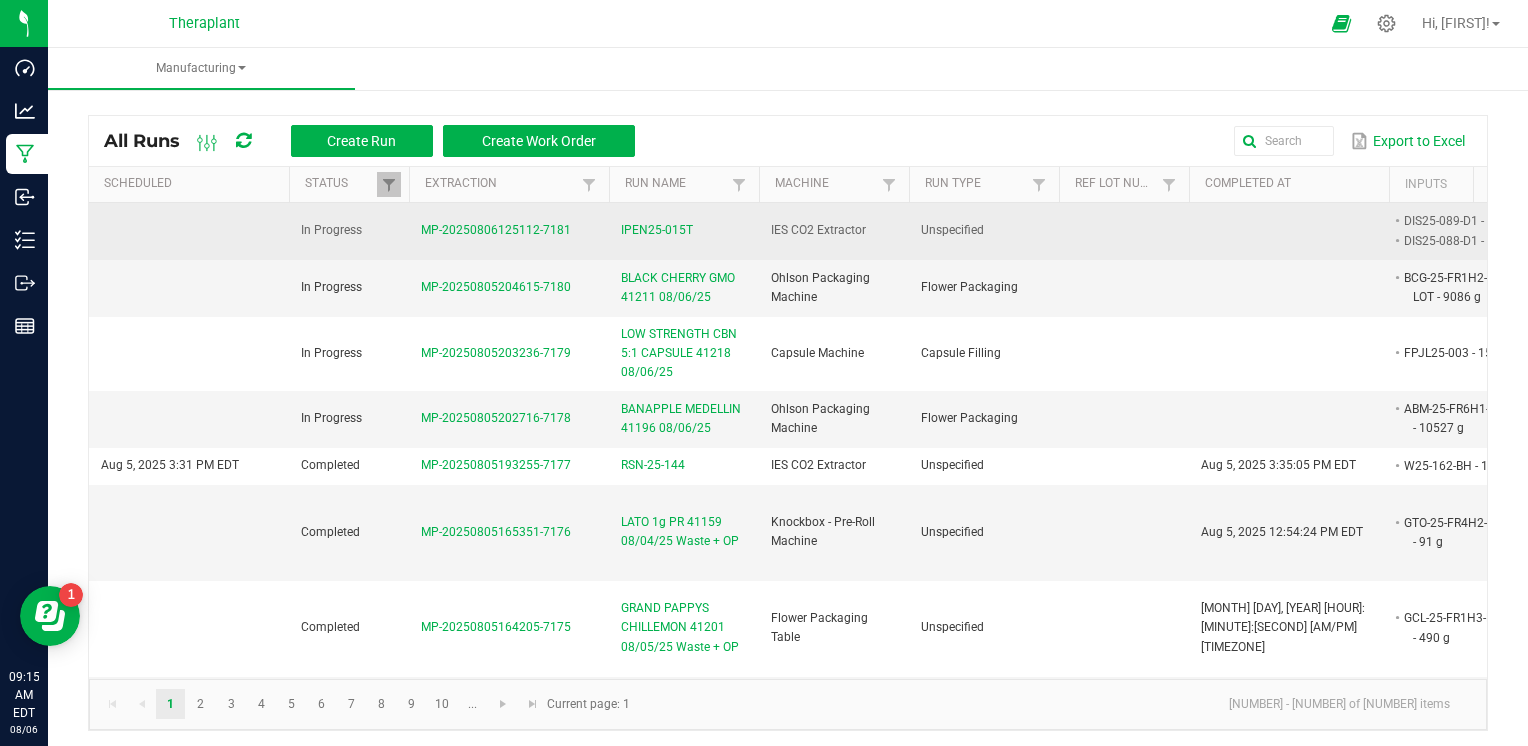 click on "IPEN25-015T" at bounding box center (657, 230) 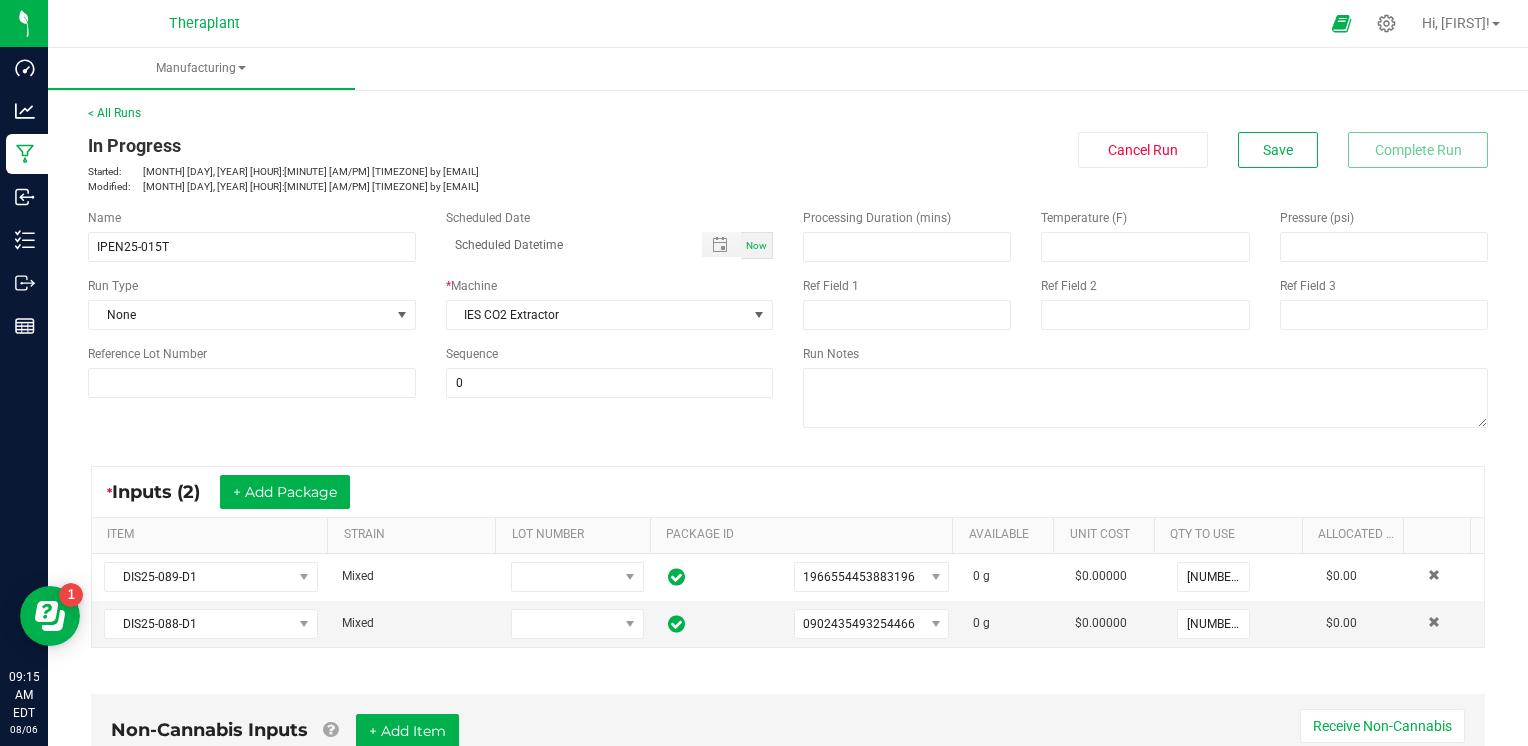 scroll, scrollTop: 0, scrollLeft: 0, axis: both 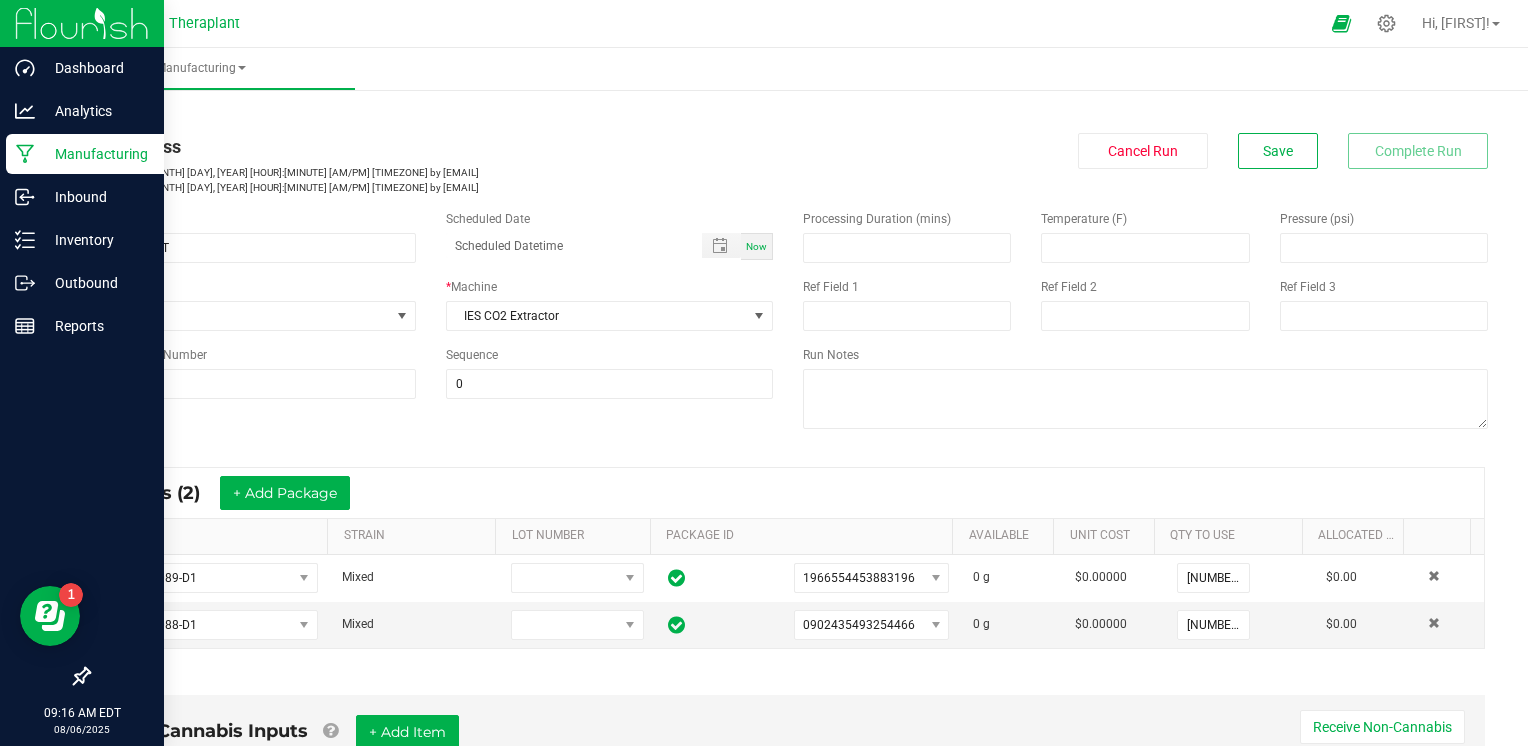 click 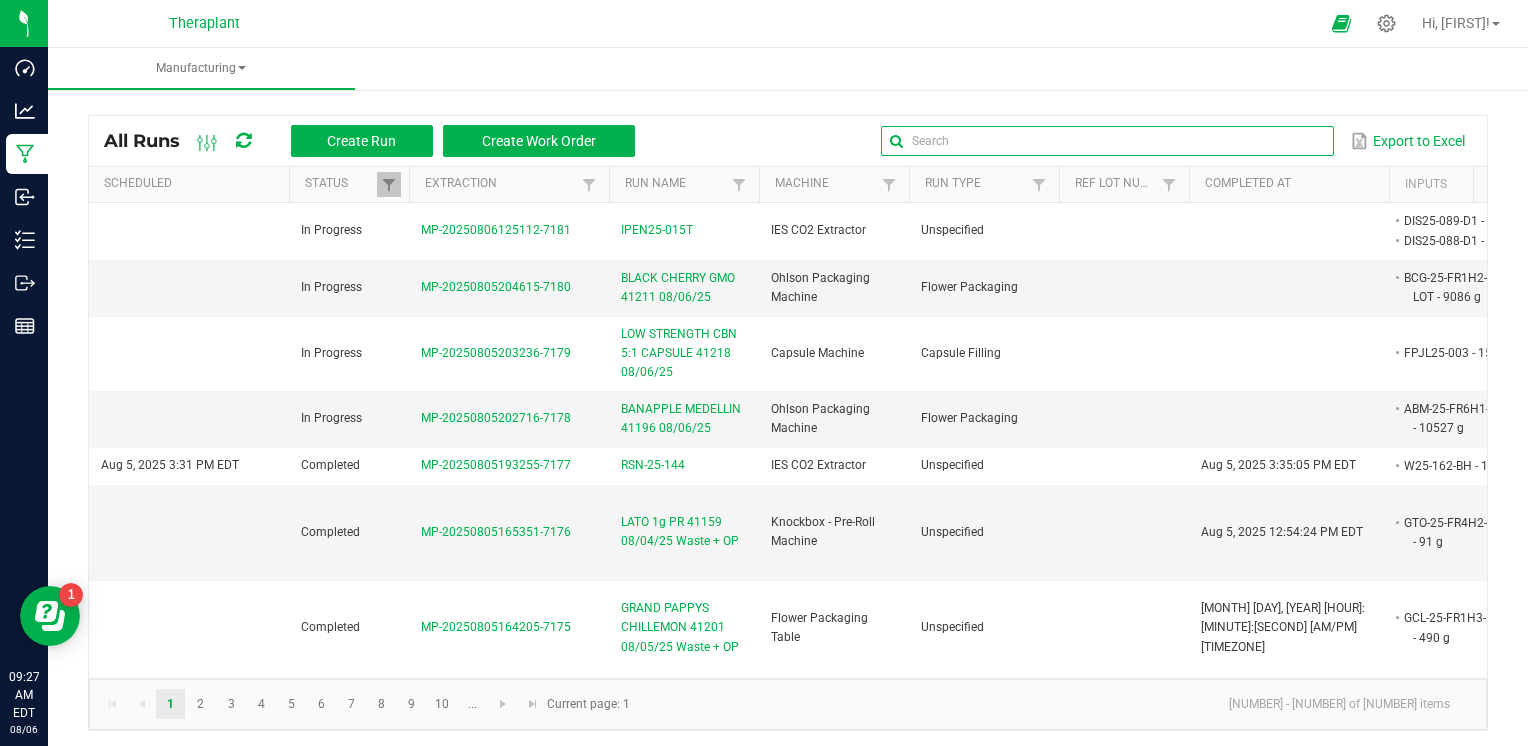 click at bounding box center [1107, 141] 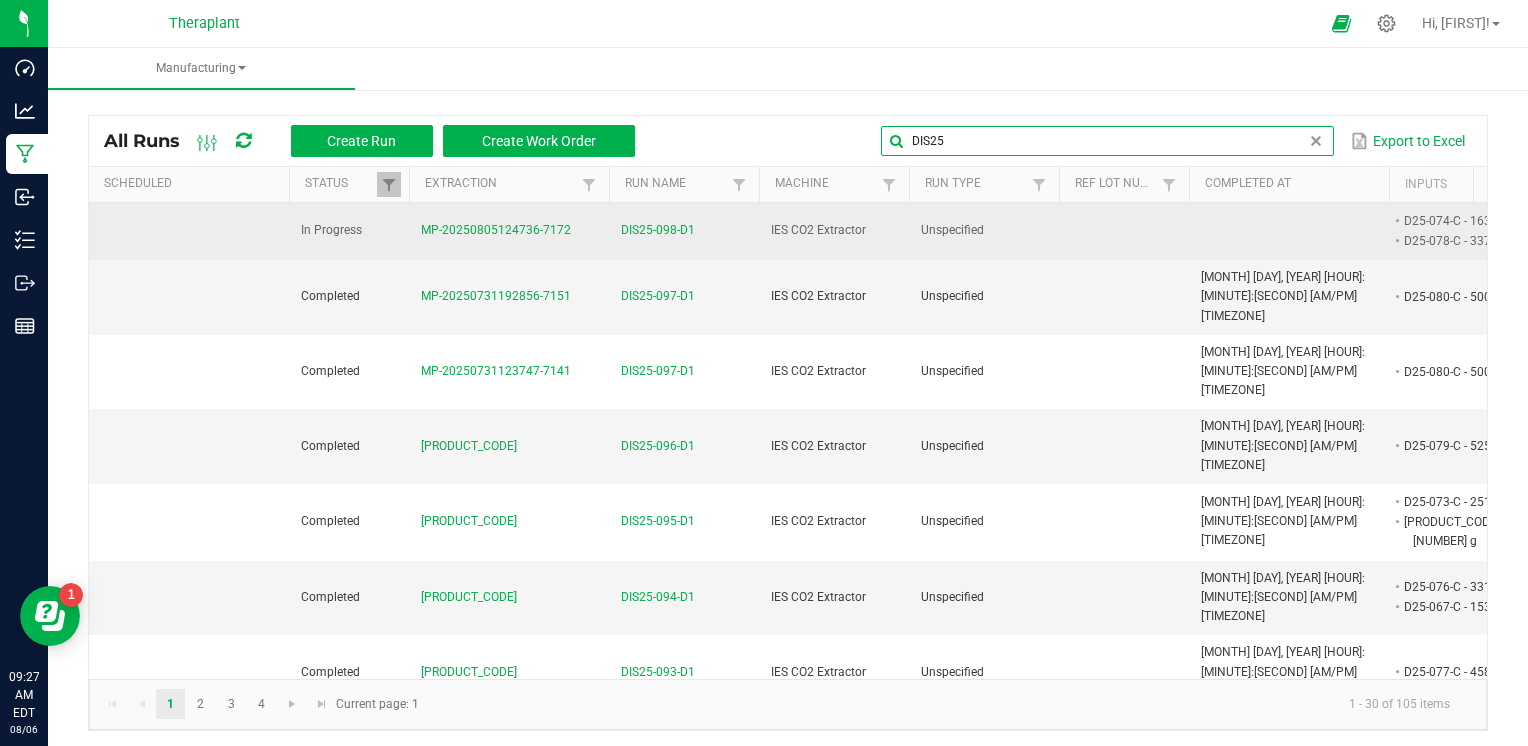 type on "DIS25" 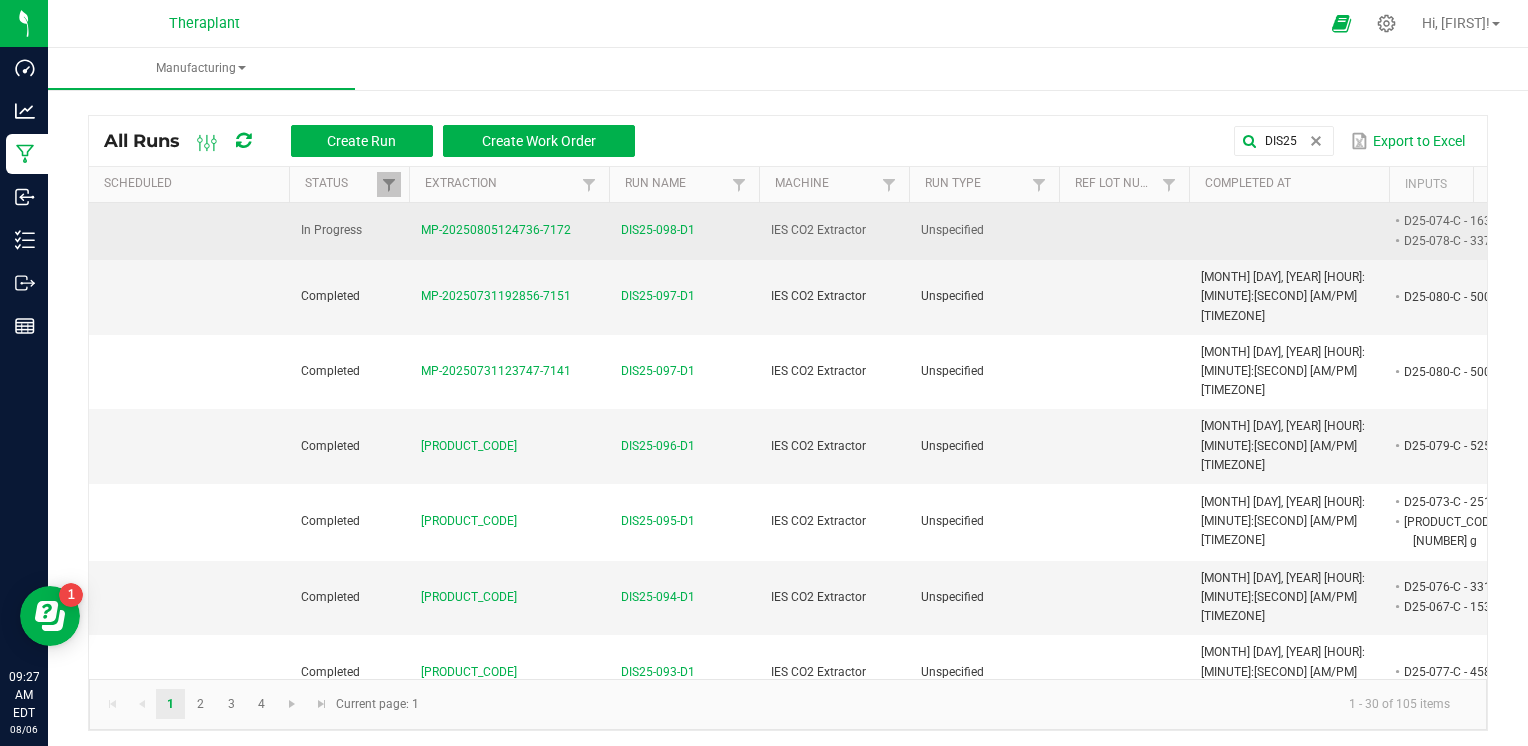 click on "DIS25-098-D1" at bounding box center [658, 230] 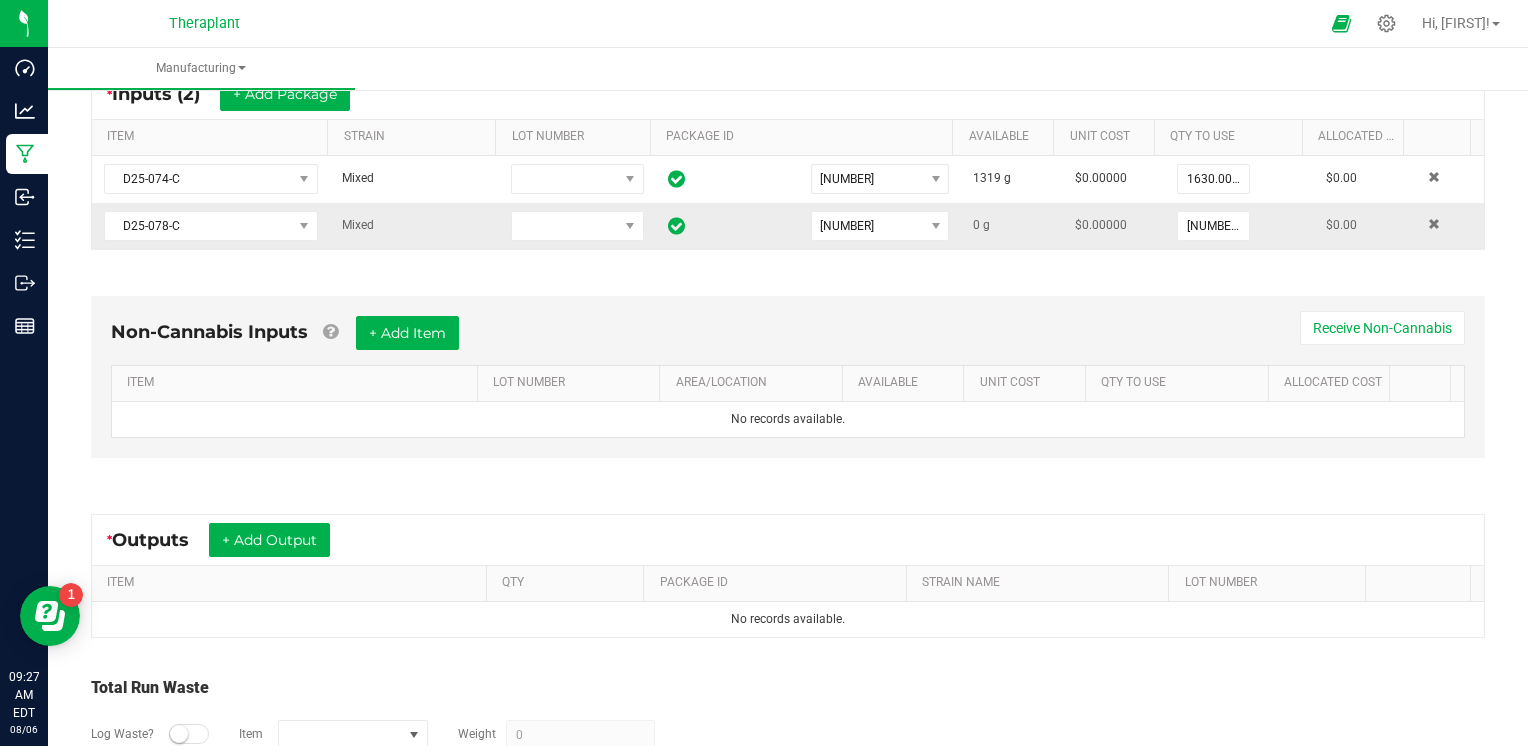 scroll, scrollTop: 400, scrollLeft: 0, axis: vertical 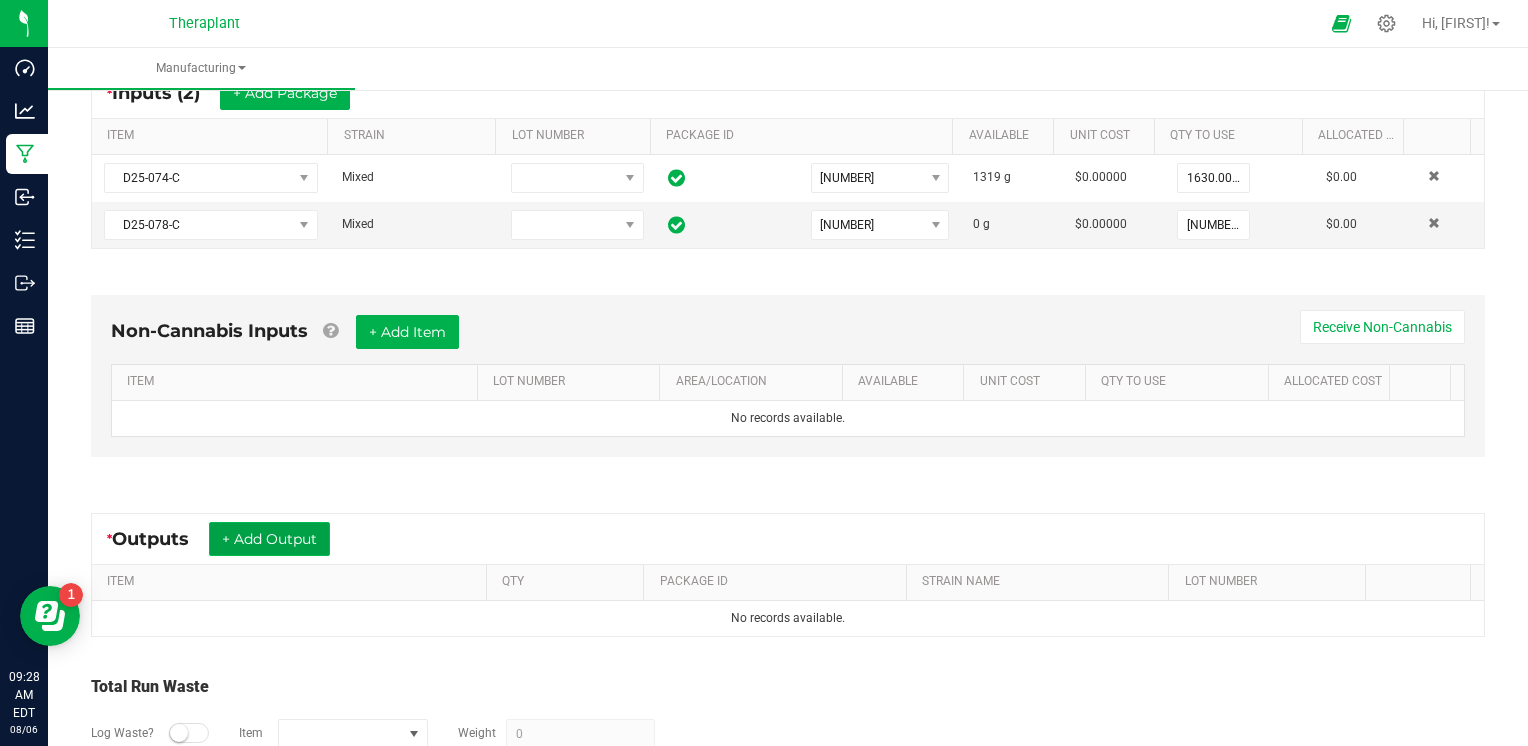 click on "+ Add Output" at bounding box center [269, 539] 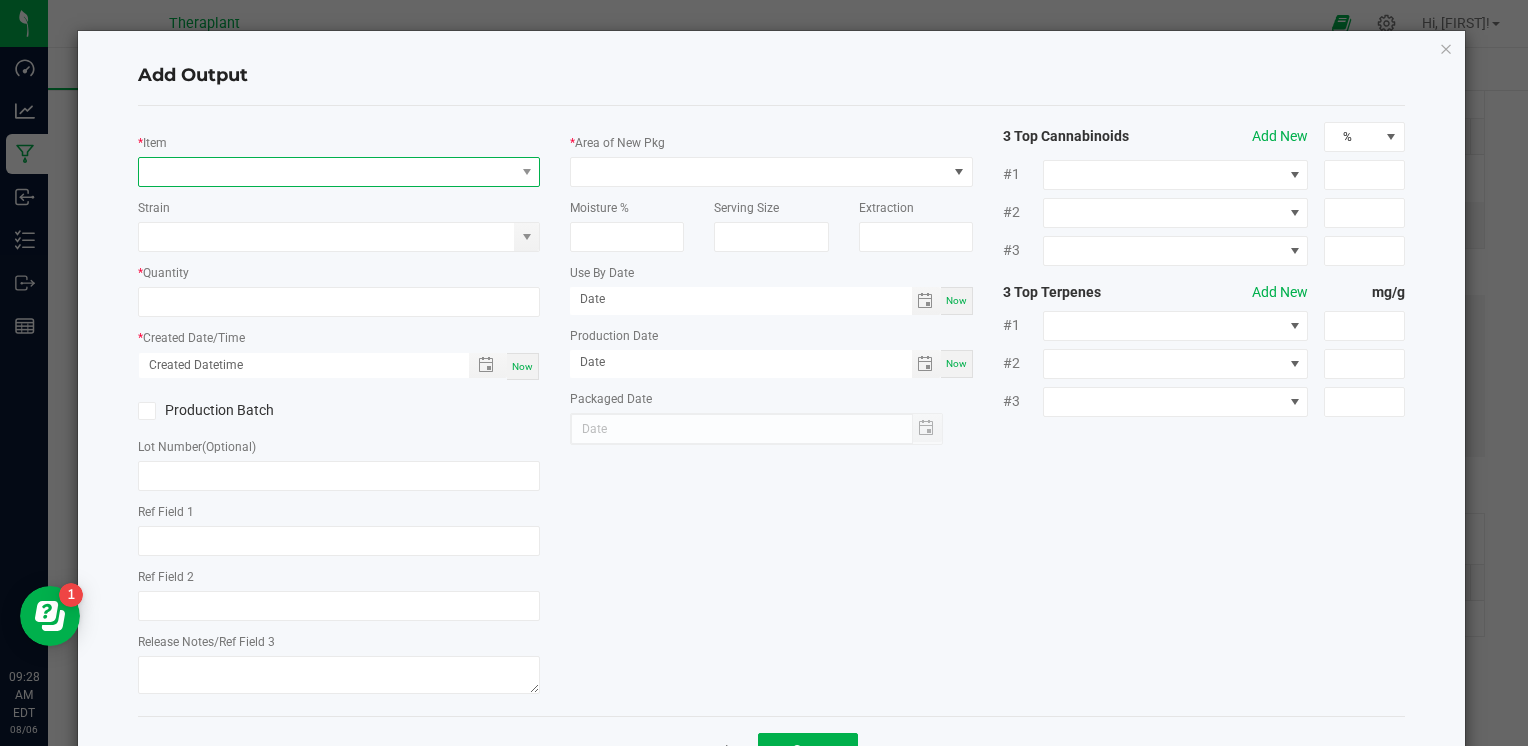 click at bounding box center (326, 172) 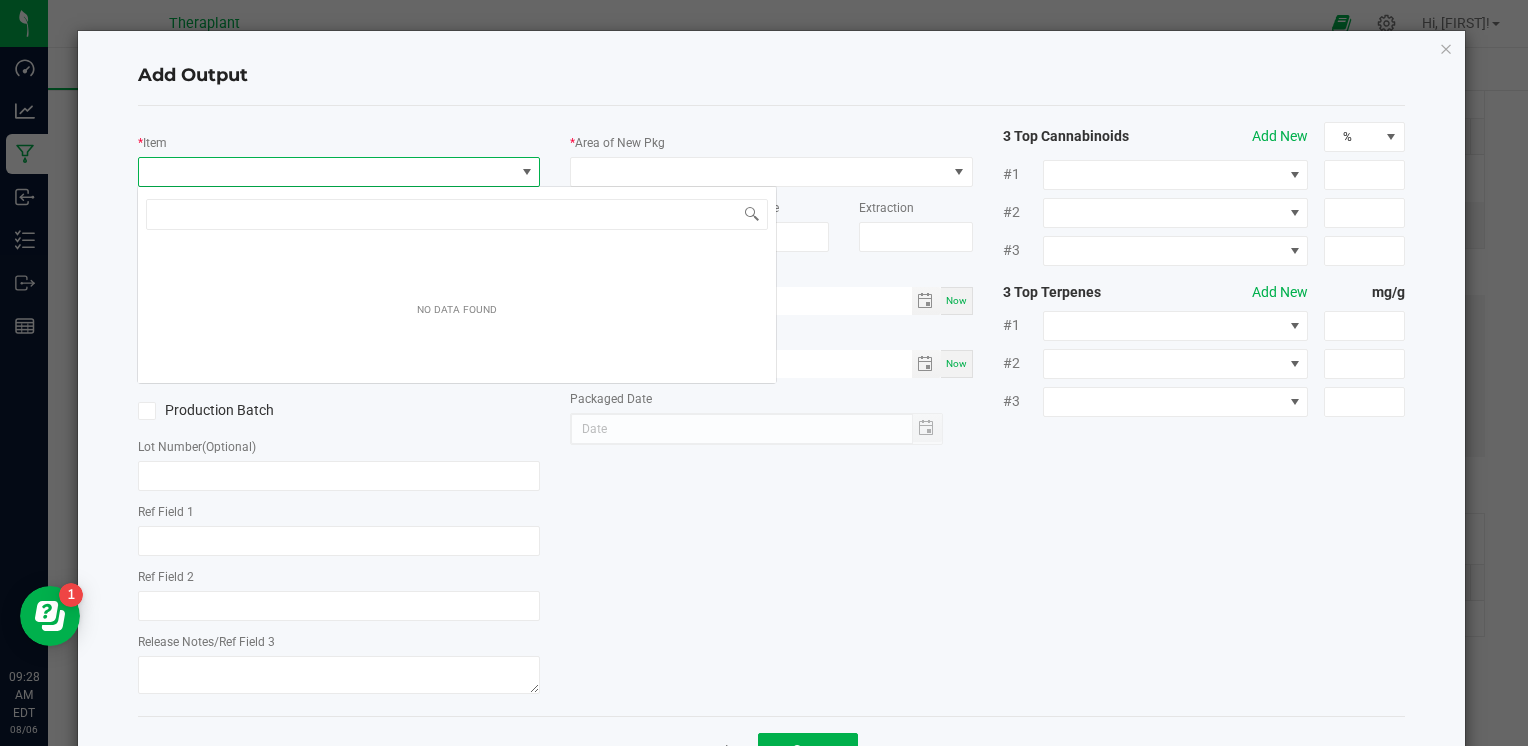 scroll, scrollTop: 99970, scrollLeft: 99602, axis: both 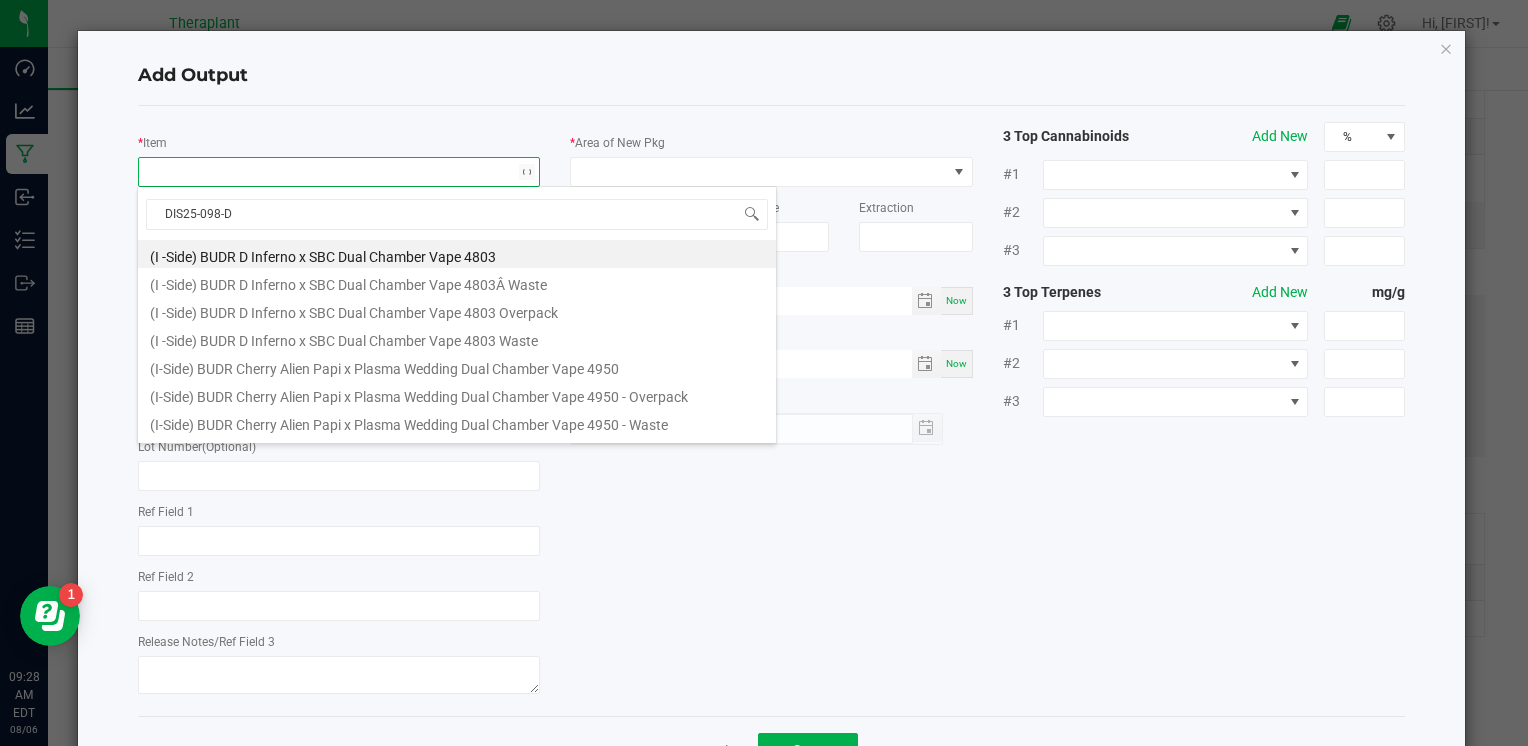type on "DIS25-098-D1" 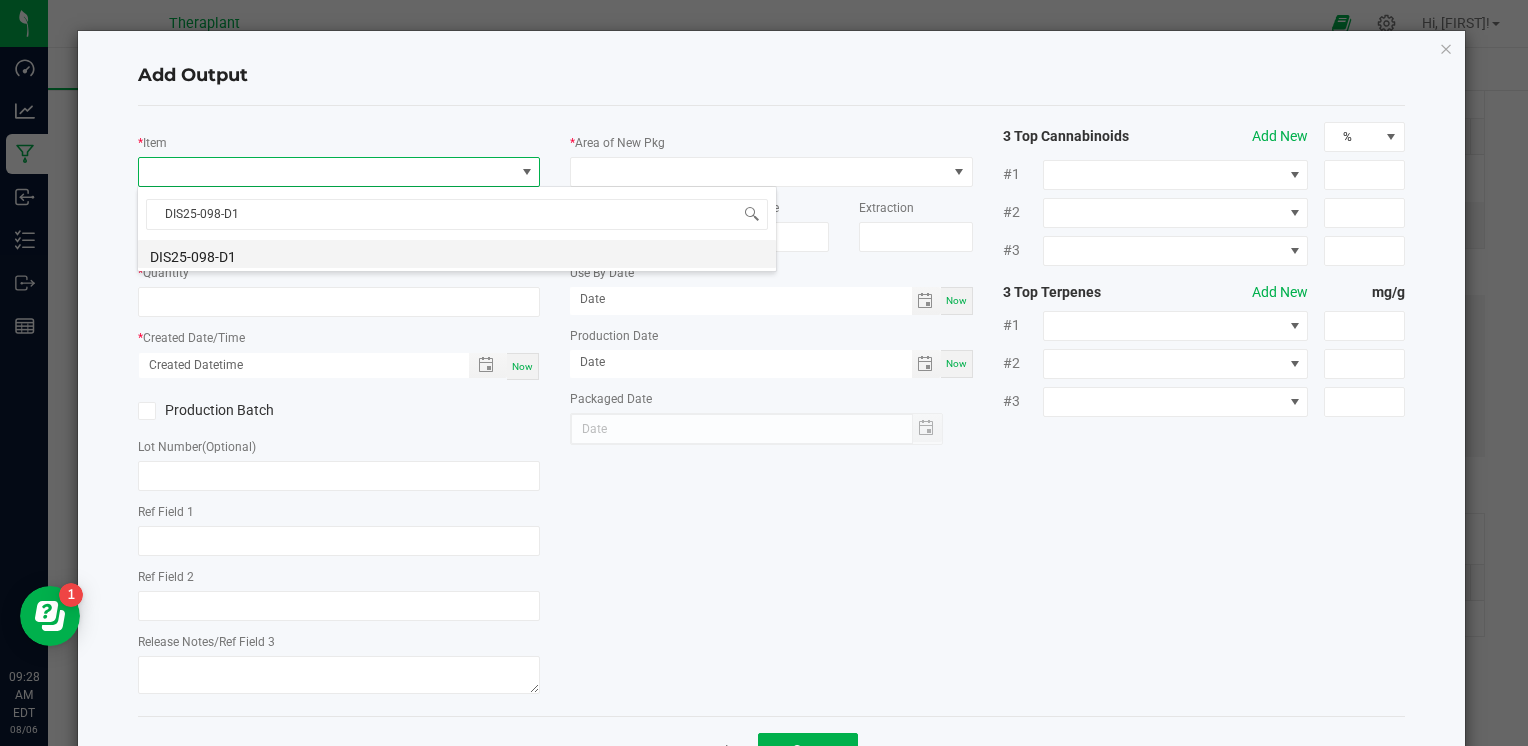 click on "DIS25-098-D1" at bounding box center (457, 254) 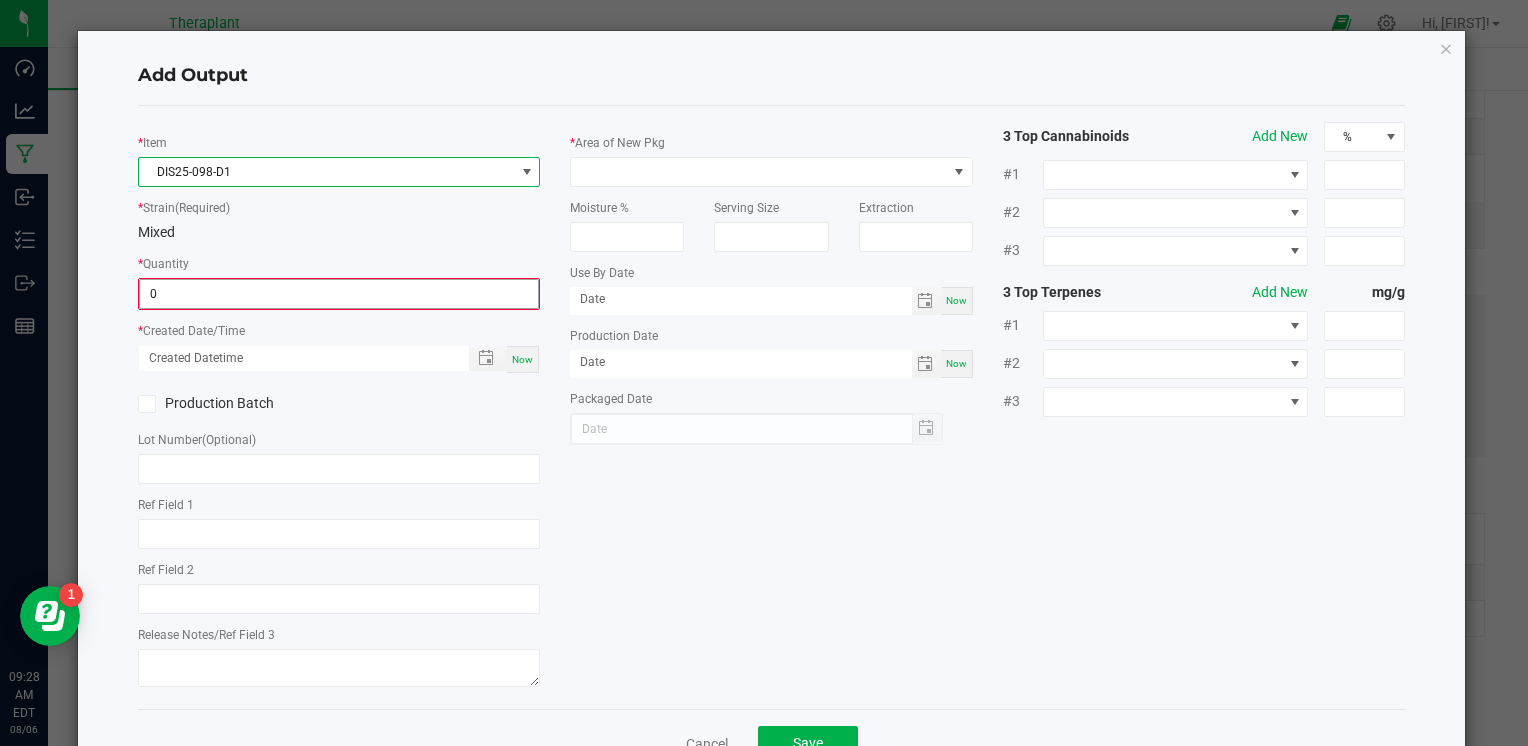 click on "0" at bounding box center (339, 294) 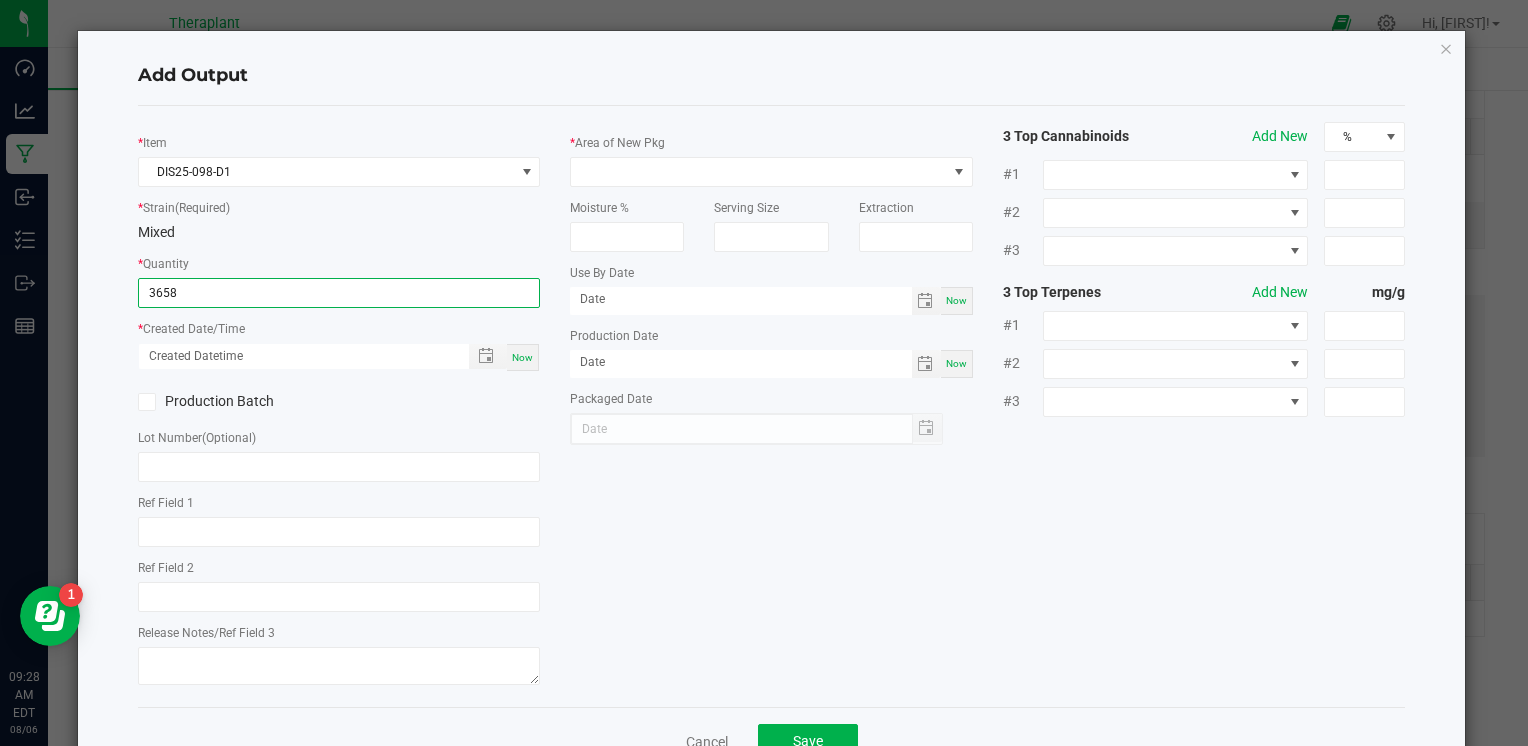 type on "[NUMBER] g" 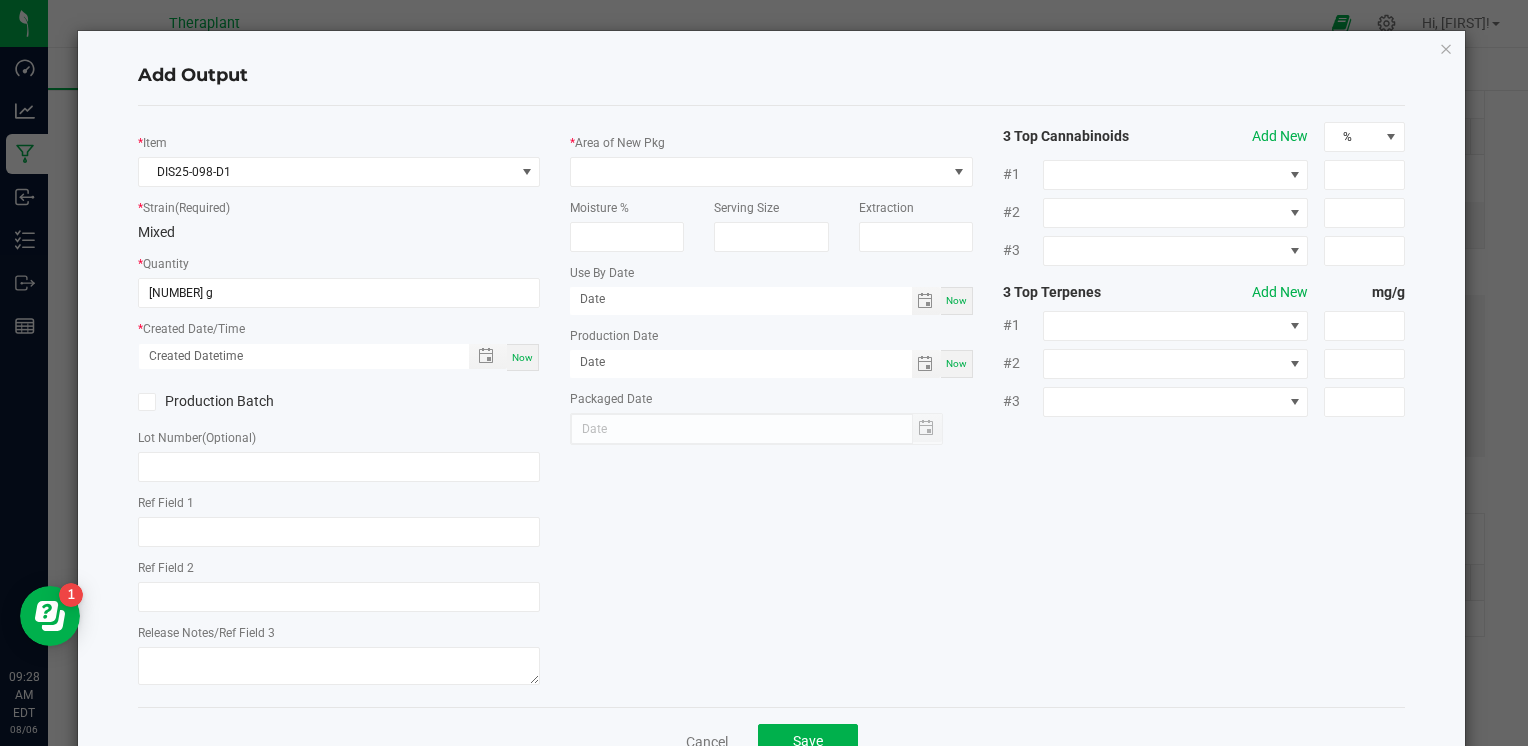 click on "Now" at bounding box center [523, 357] 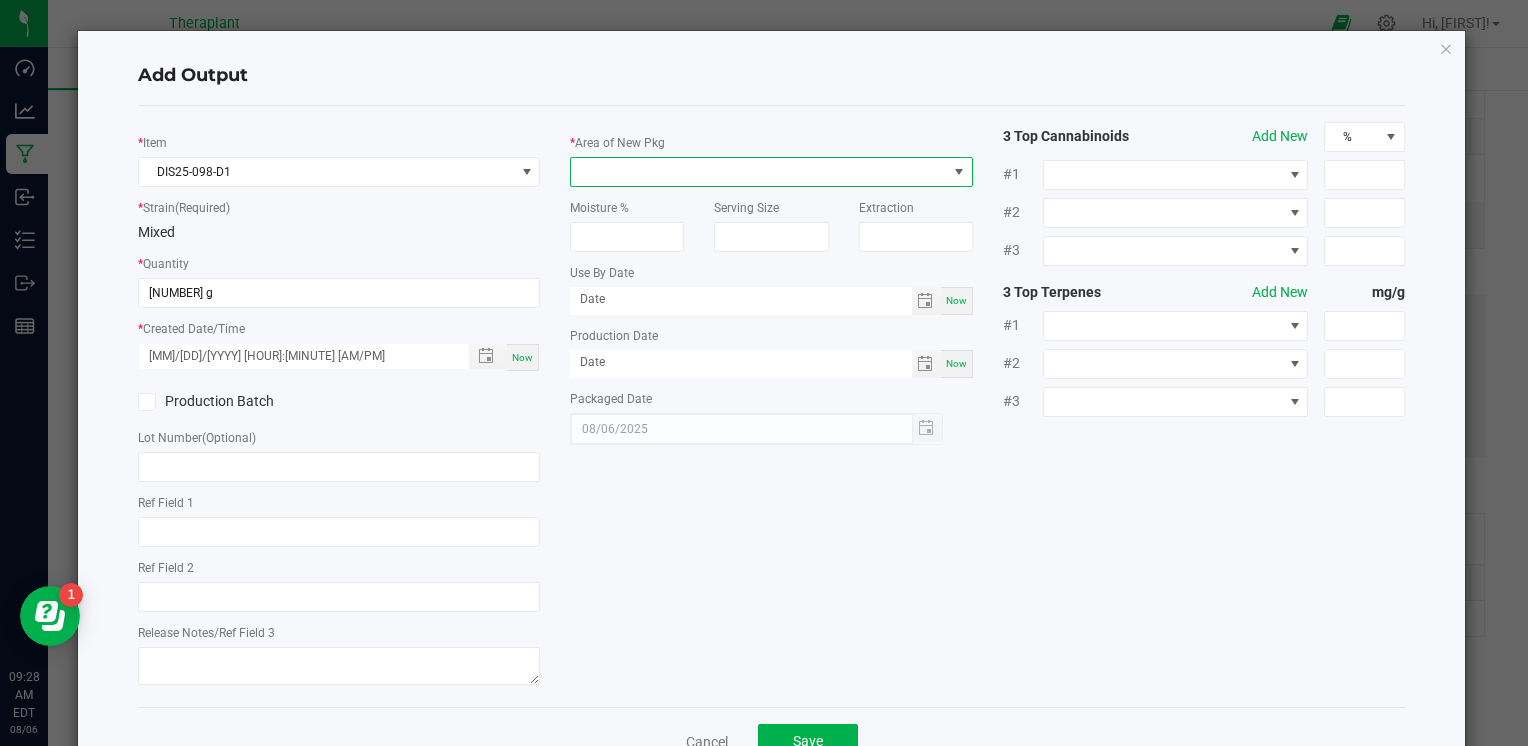 click at bounding box center (758, 172) 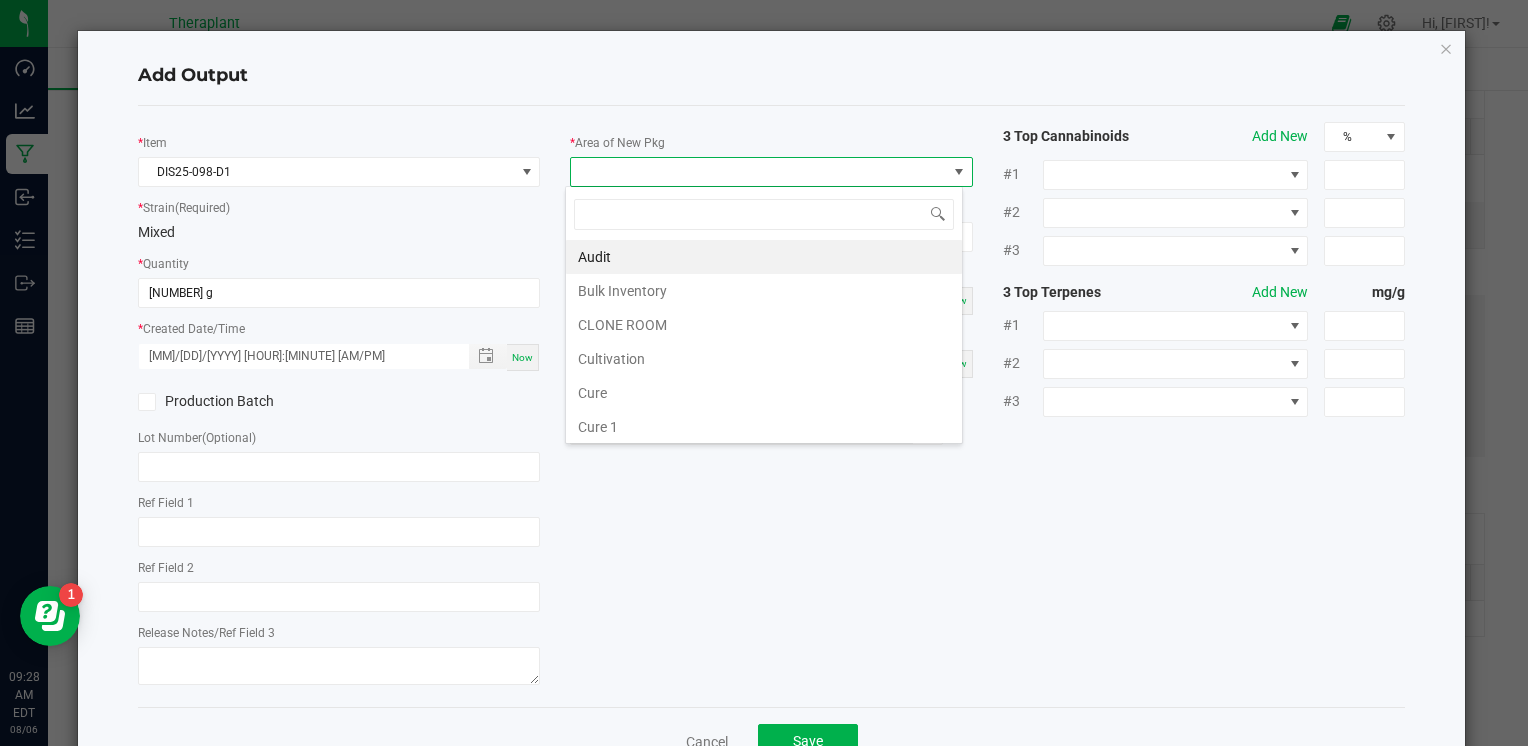 scroll, scrollTop: 99970, scrollLeft: 99602, axis: both 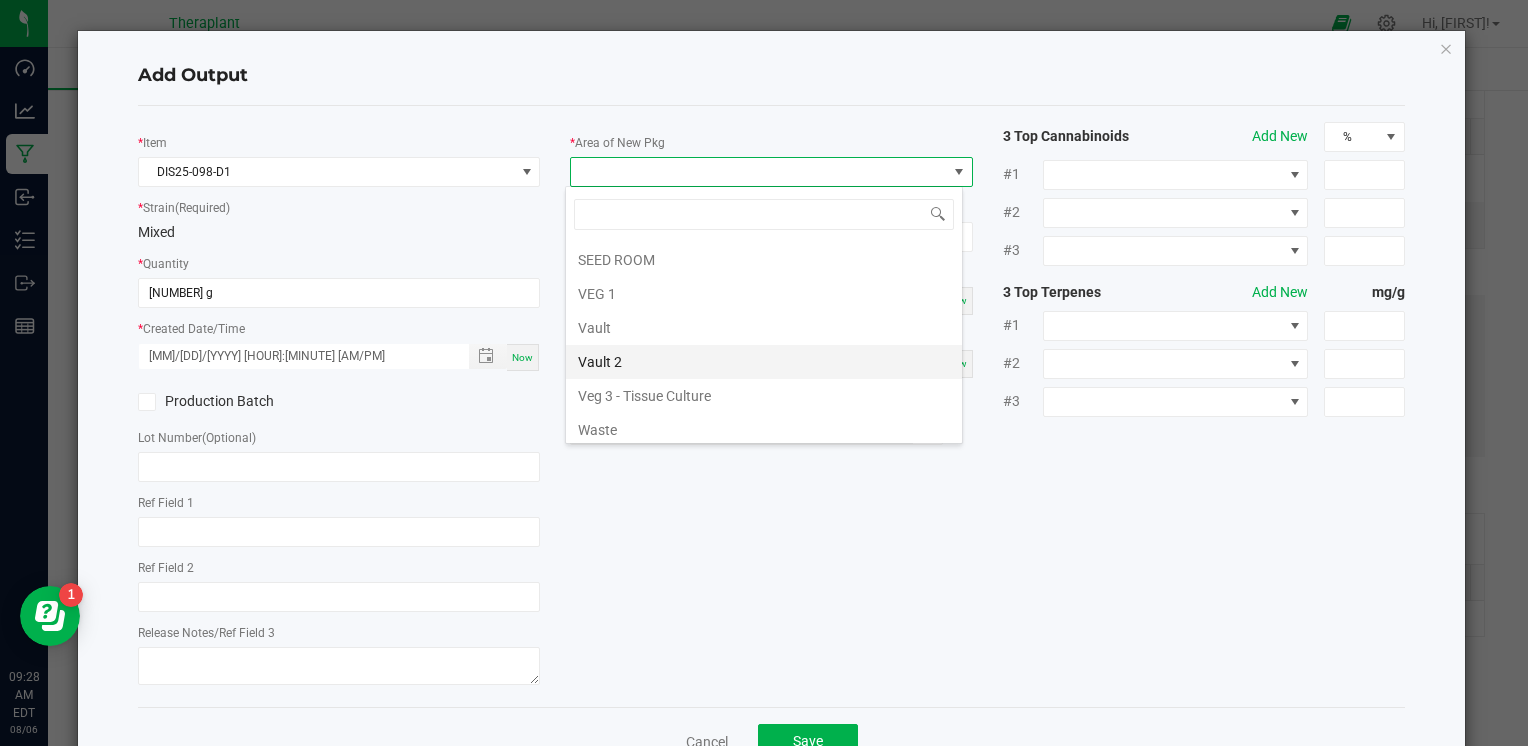 click on "Vault 2" at bounding box center (764, 362) 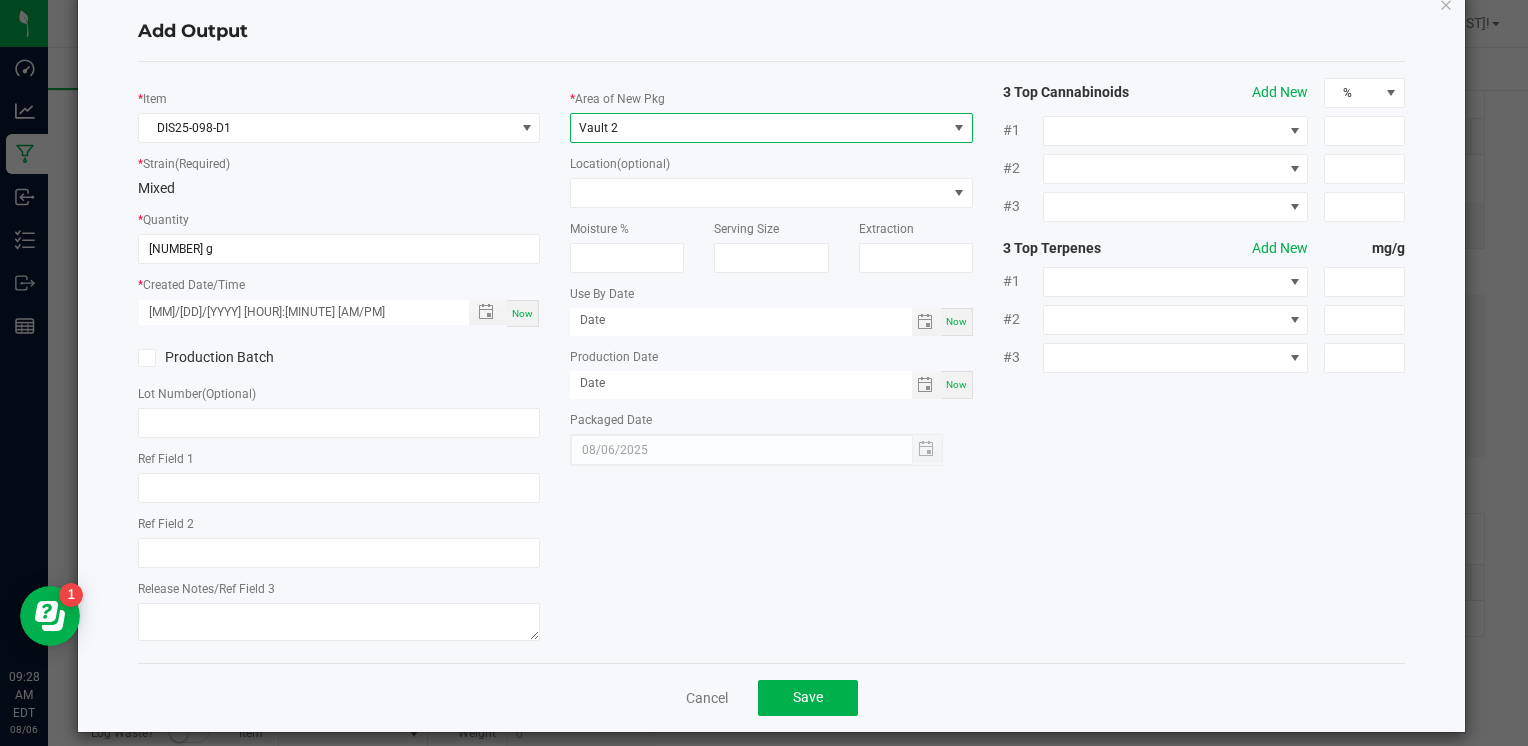 scroll, scrollTop: 61, scrollLeft: 0, axis: vertical 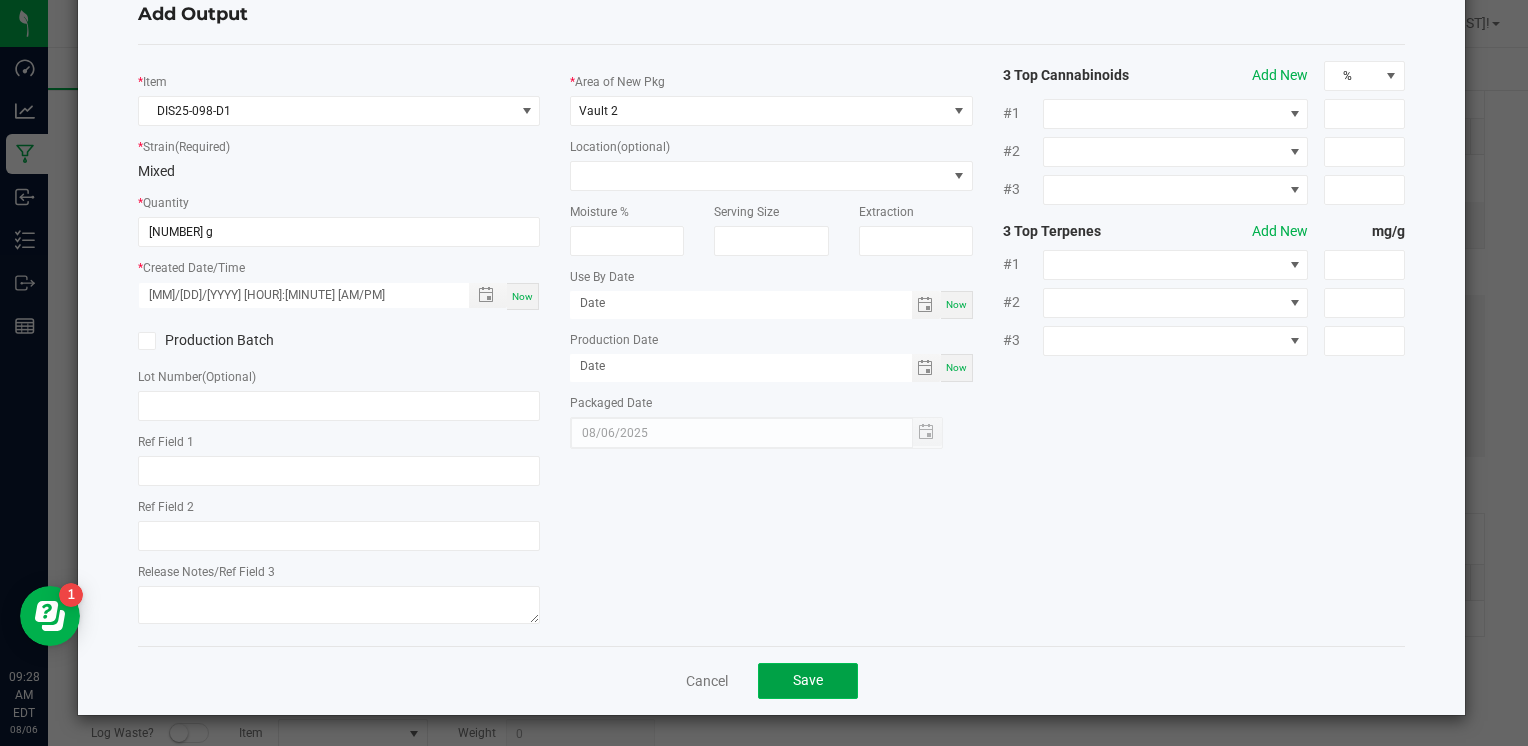 click on "Save" 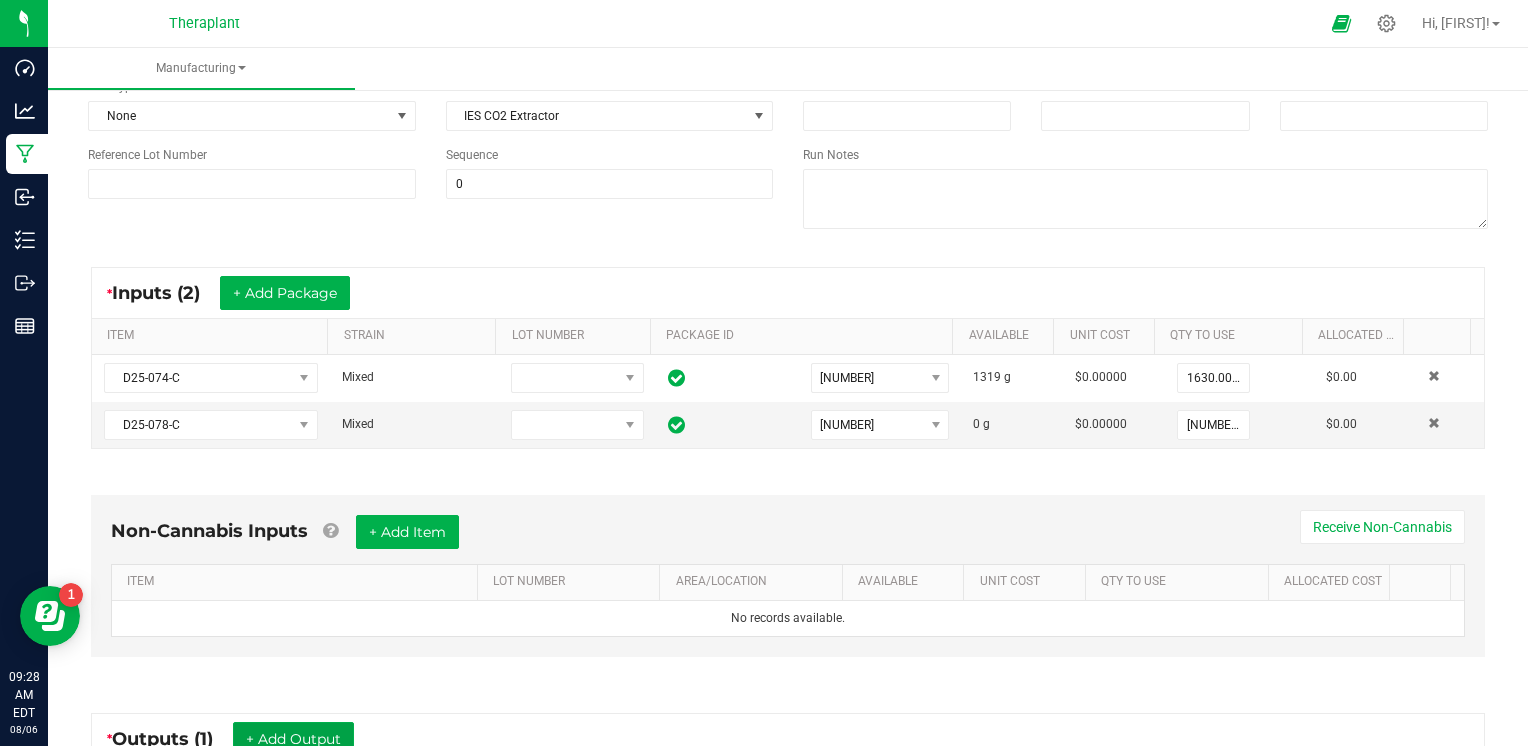 scroll, scrollTop: 0, scrollLeft: 0, axis: both 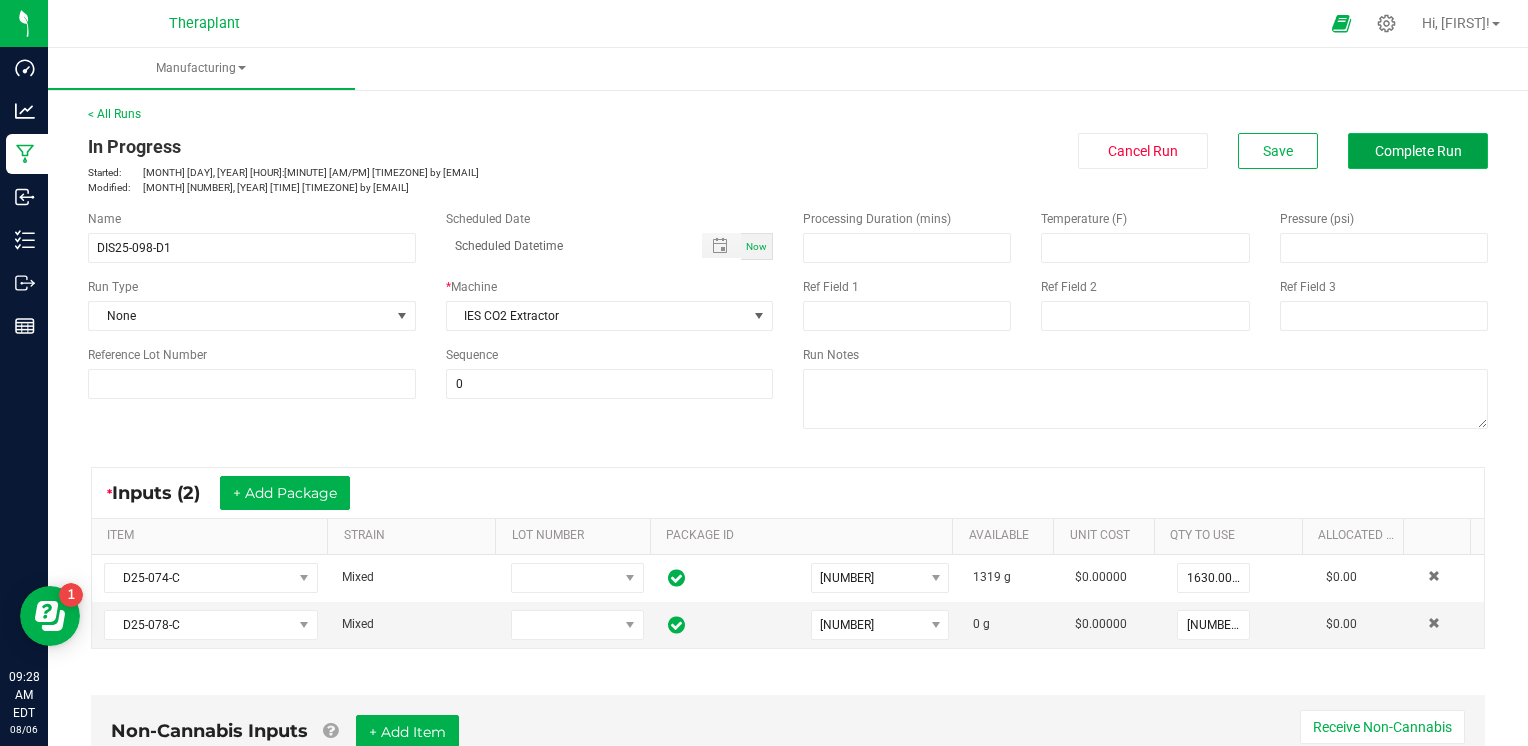 click on "Complete Run" at bounding box center (1418, 151) 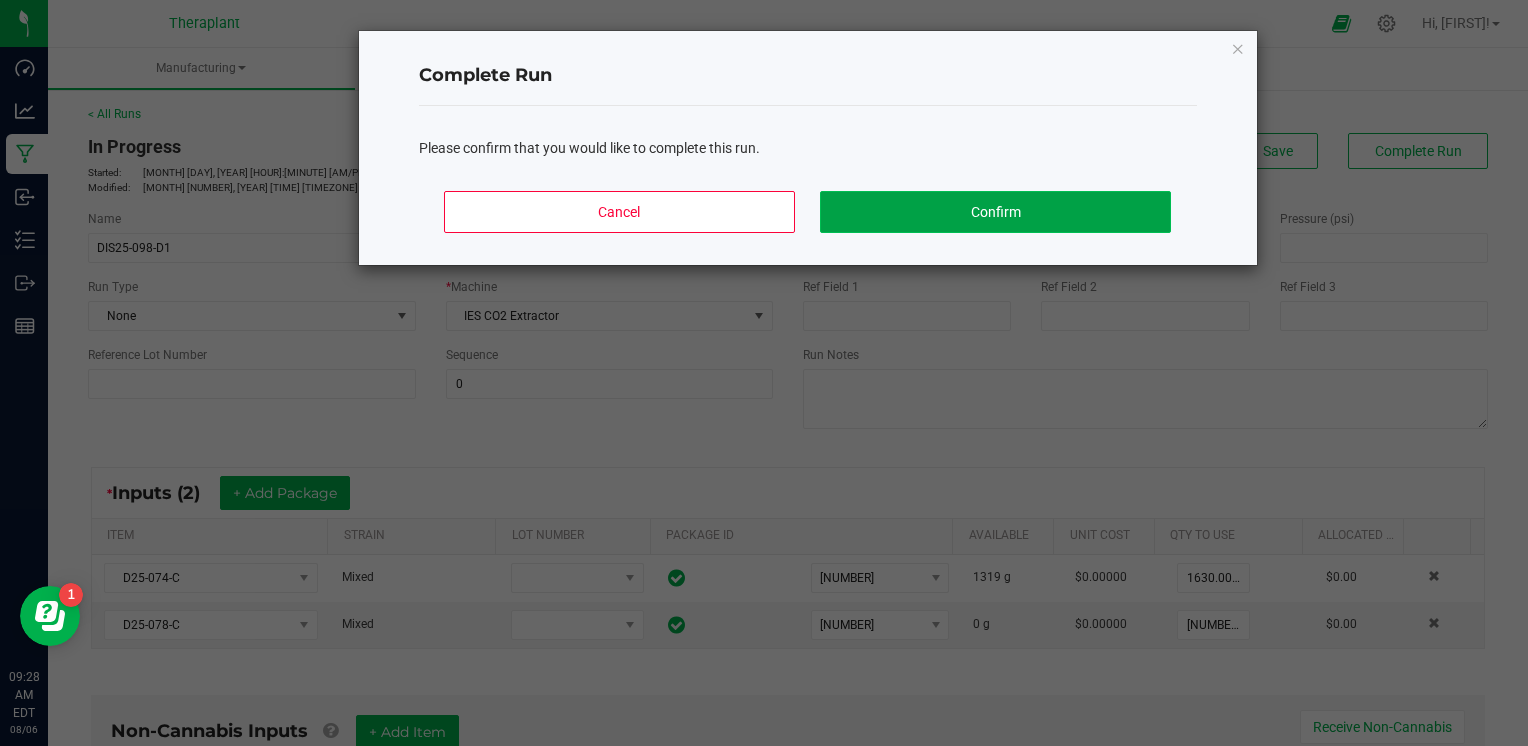 click on "Confirm" 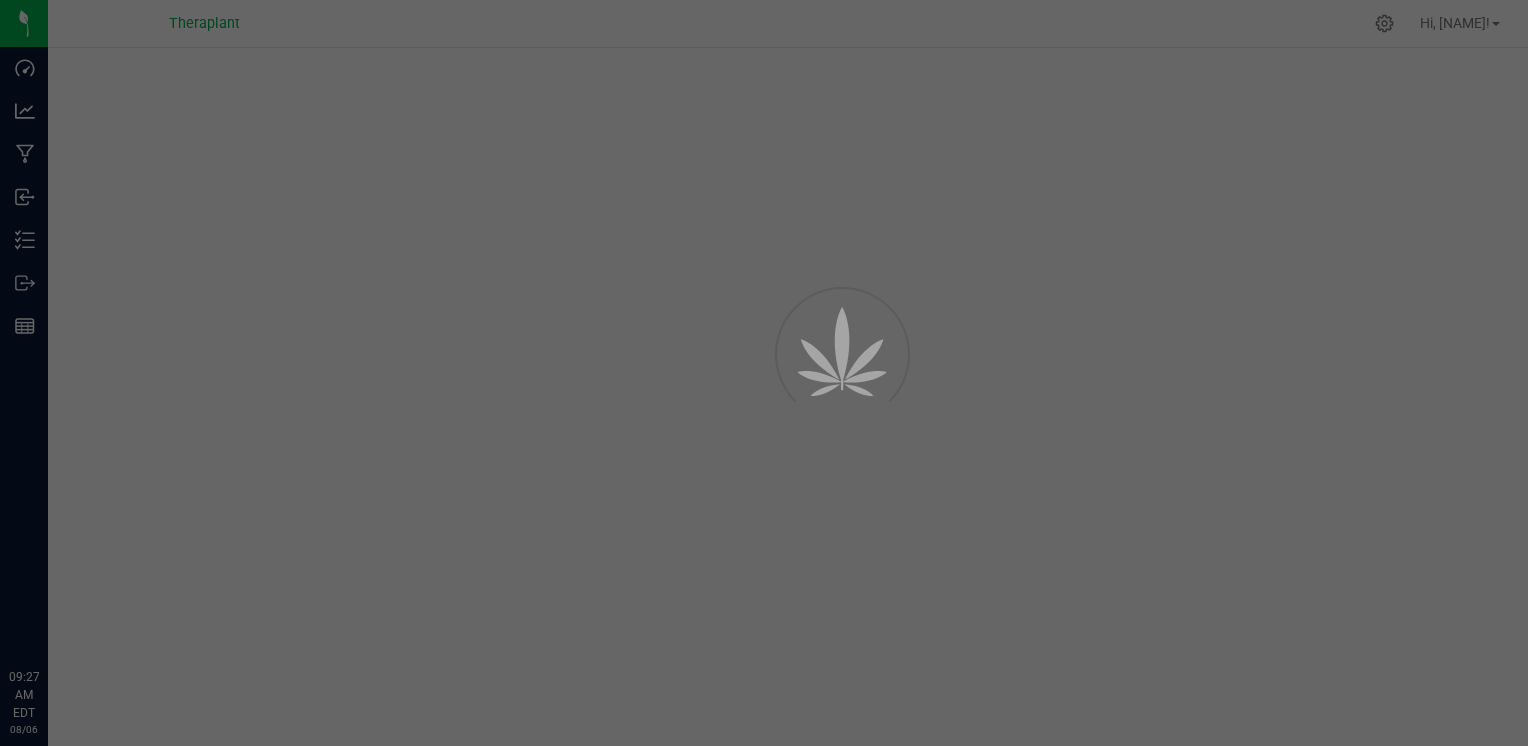 scroll, scrollTop: 0, scrollLeft: 0, axis: both 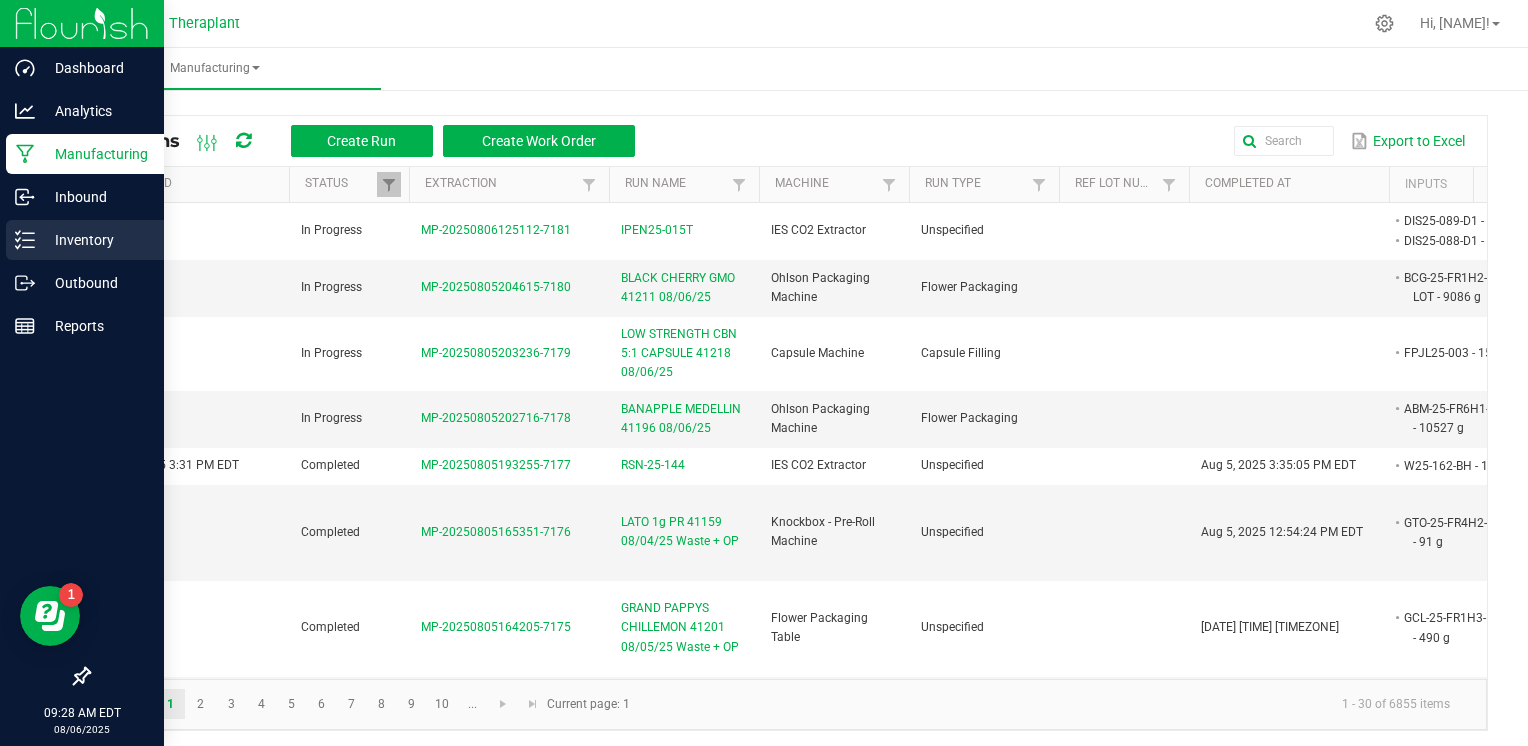 click 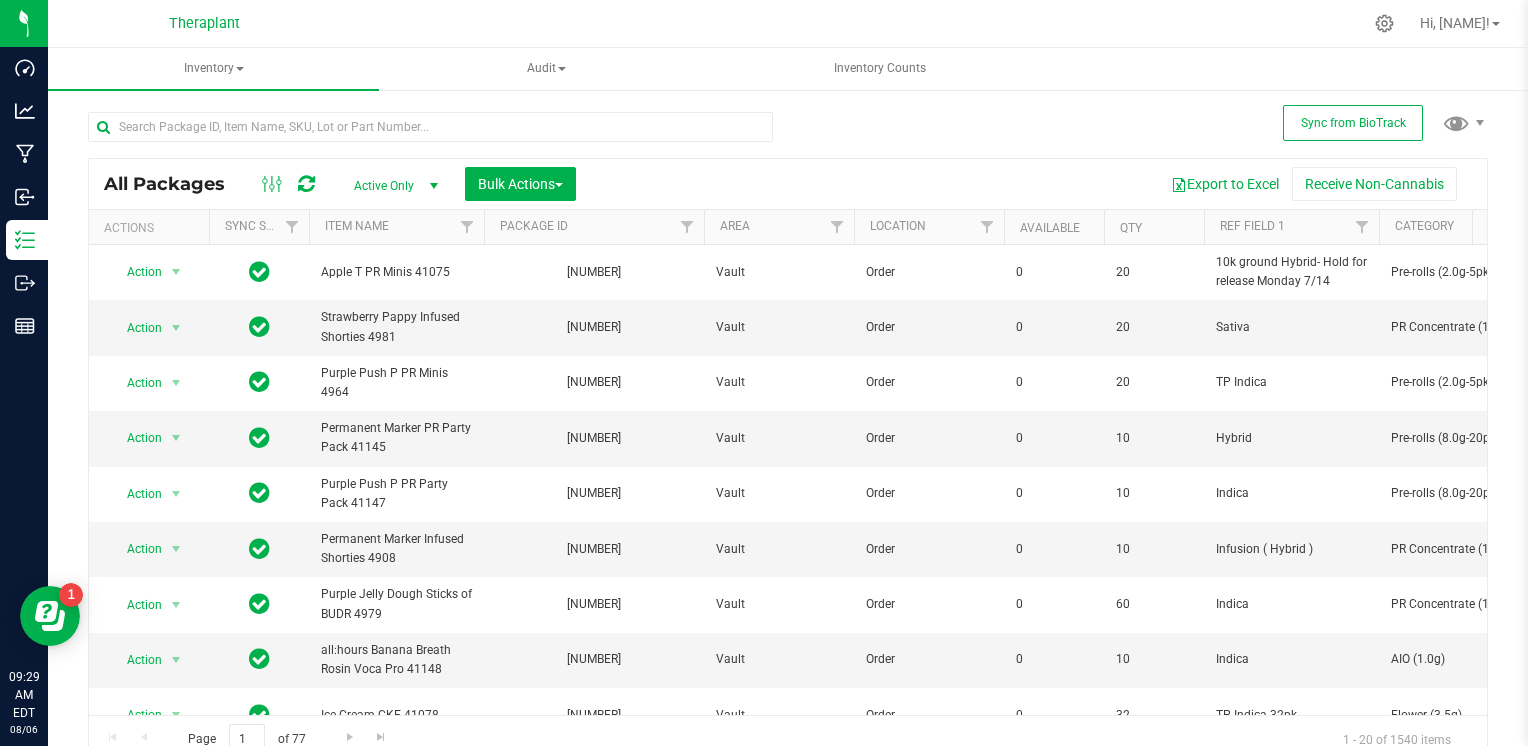 click at bounding box center (306, 184) 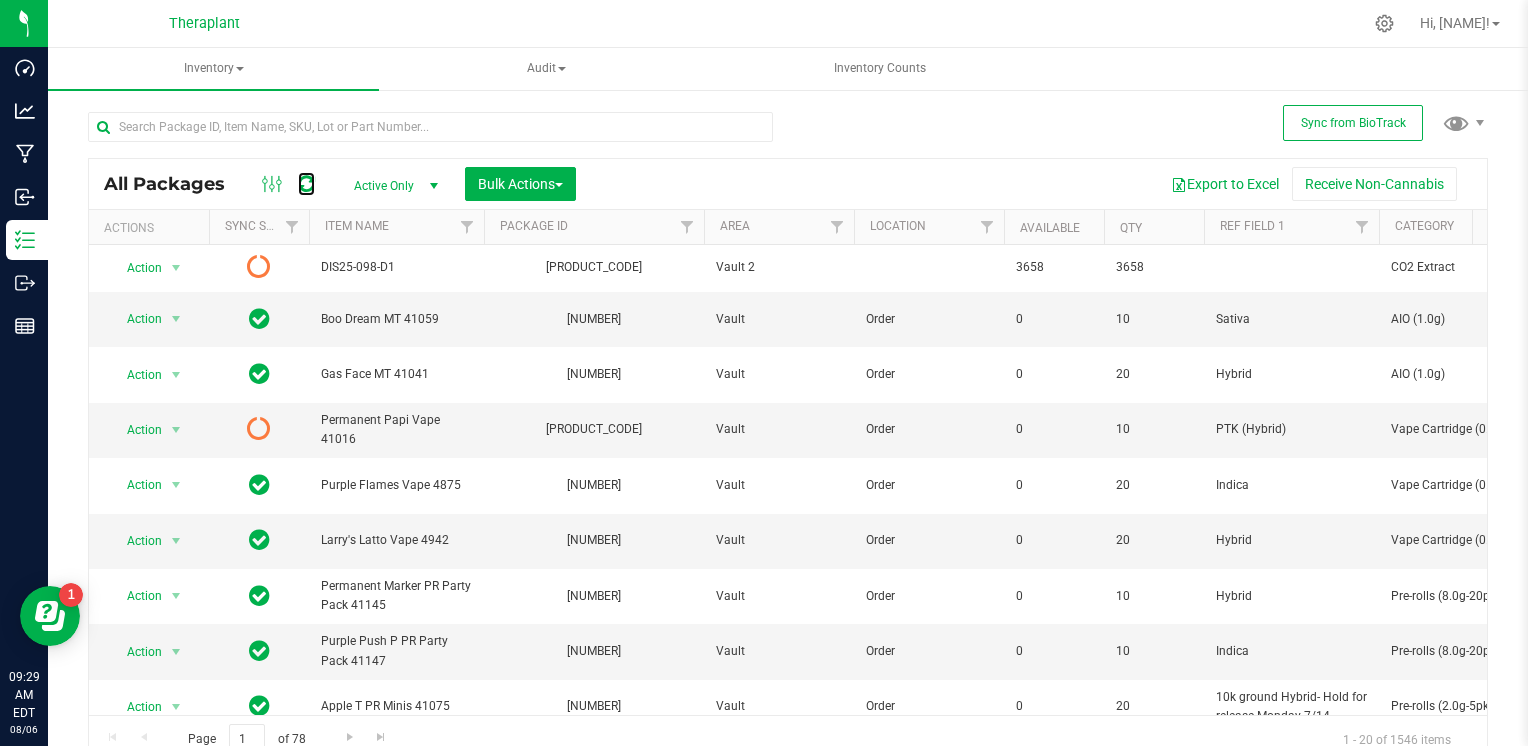 click at bounding box center [306, 184] 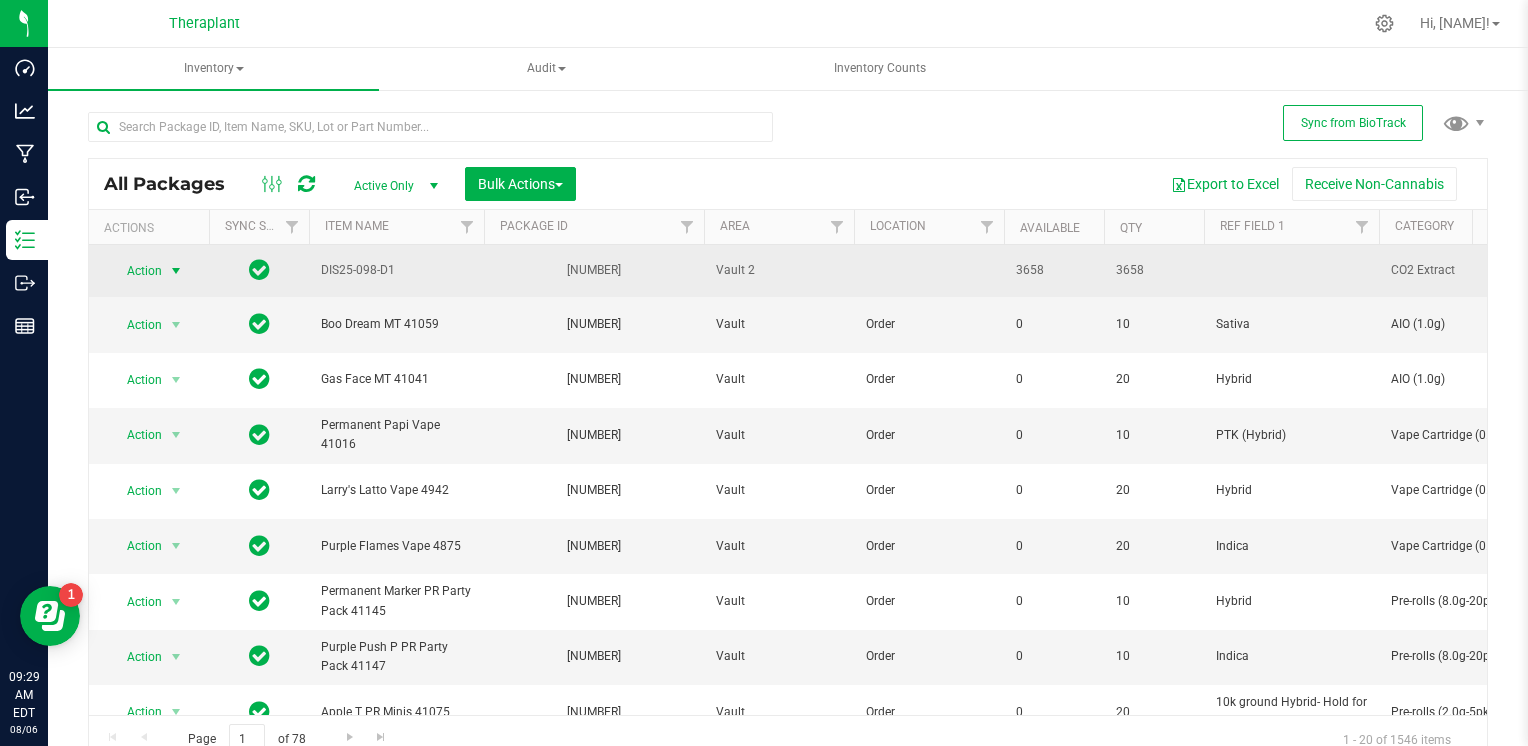 click on "Action" at bounding box center [136, 271] 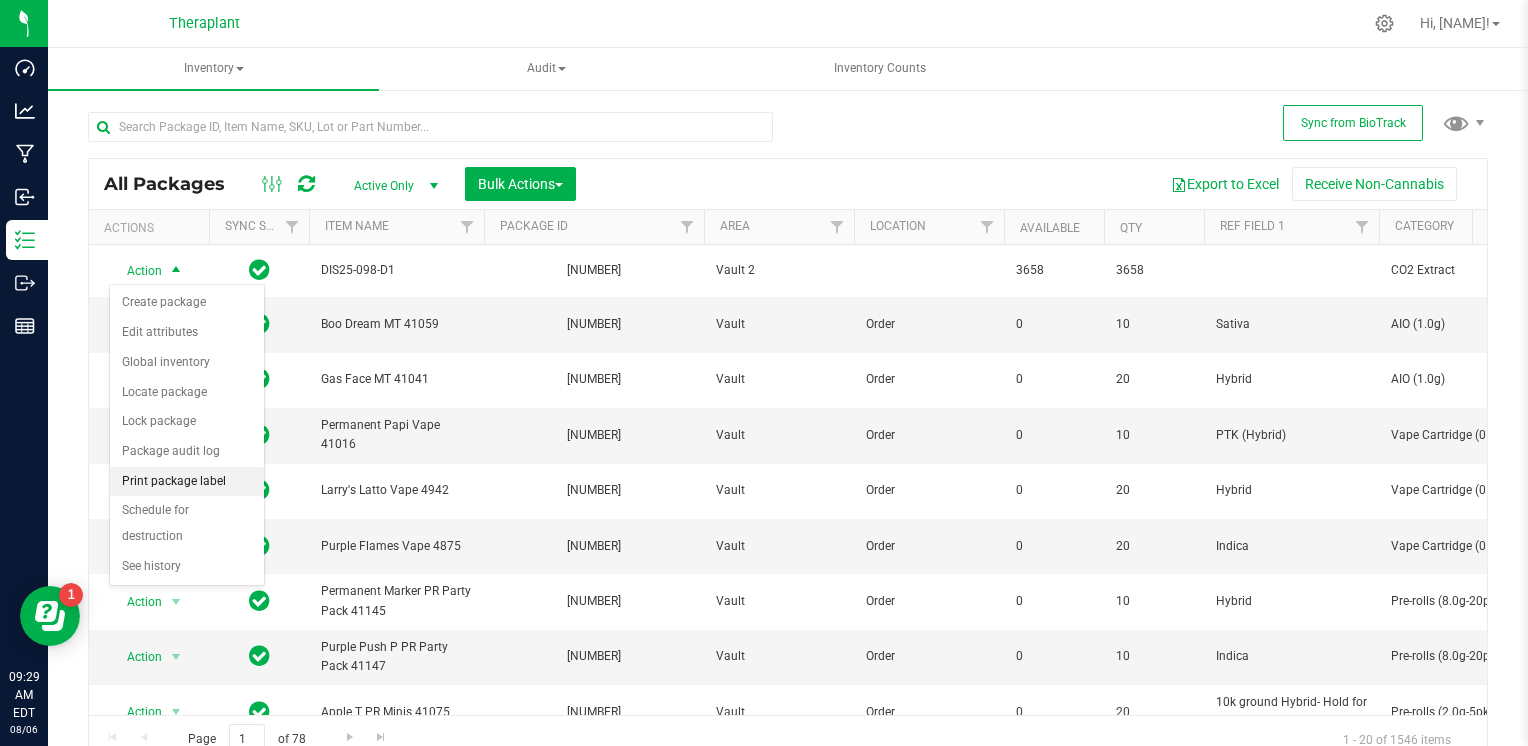 click on "Print package label" at bounding box center (187, 482) 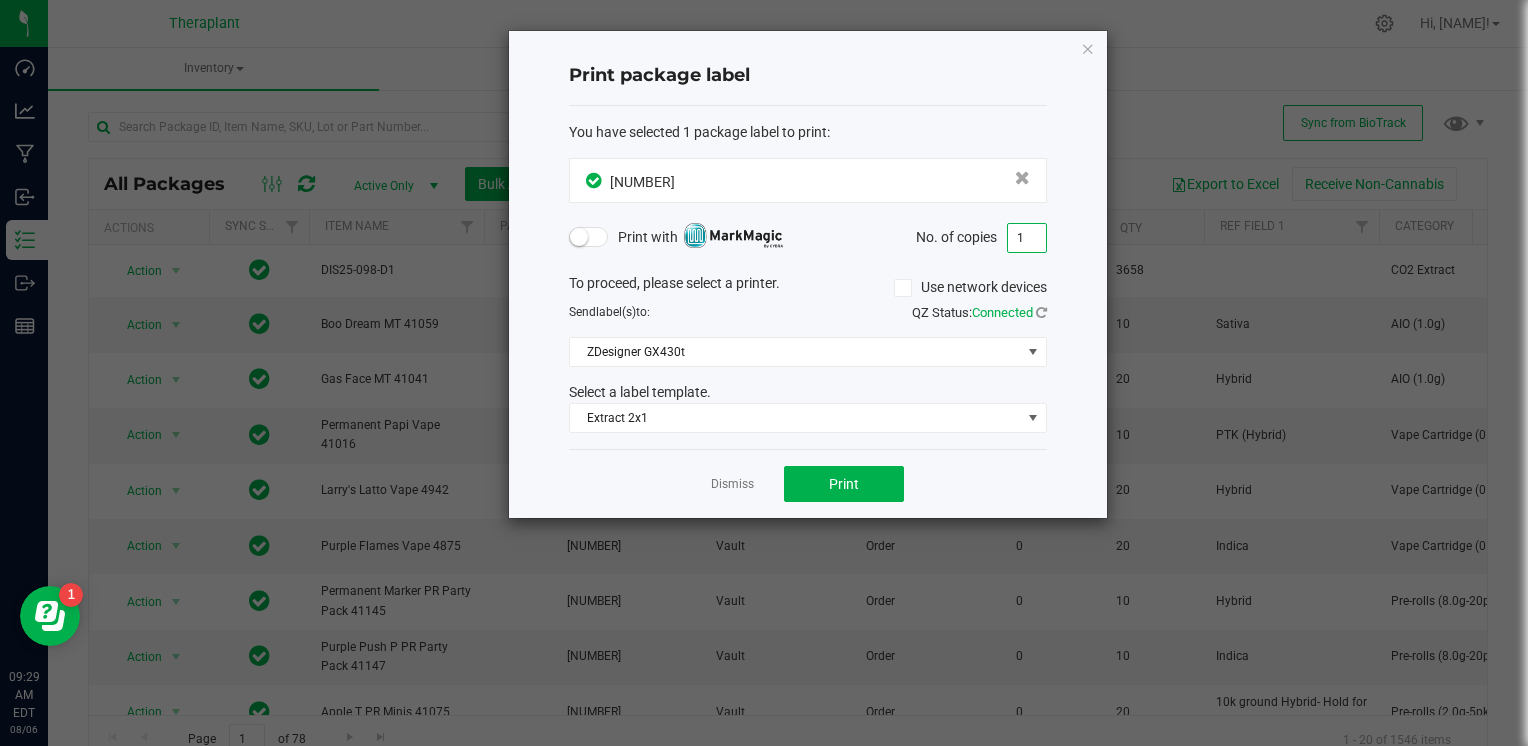 click on "1" at bounding box center (1027, 238) 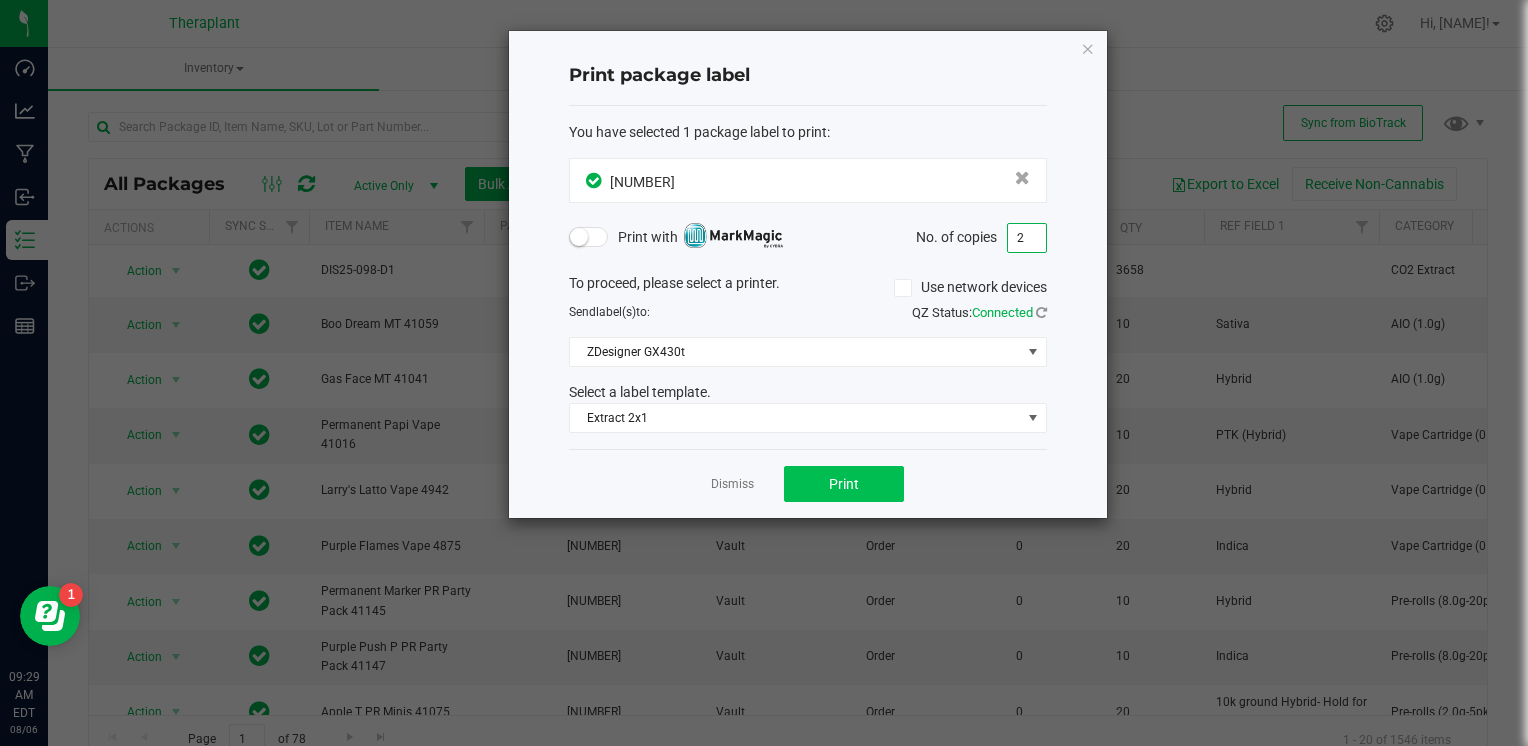 type on "2" 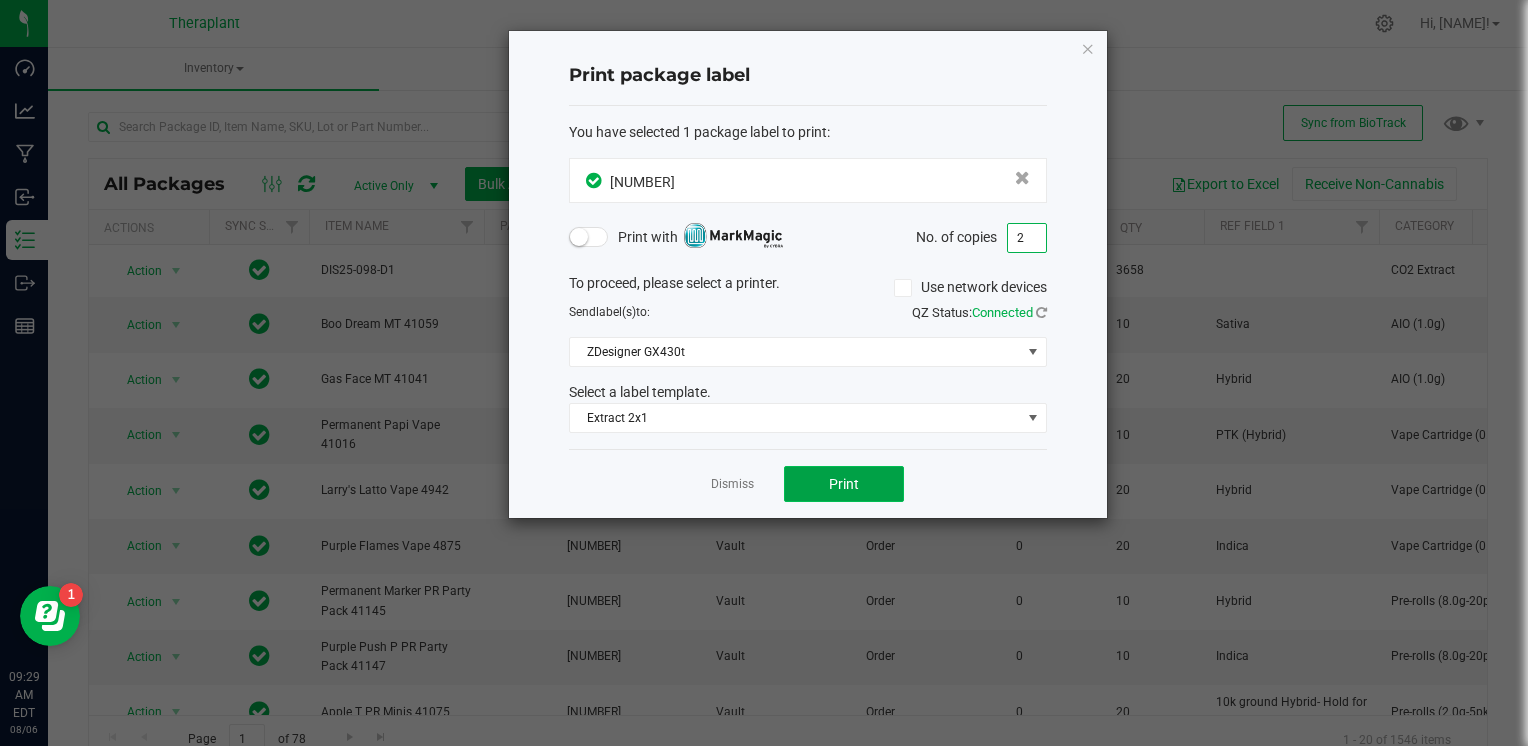 click on "Print" 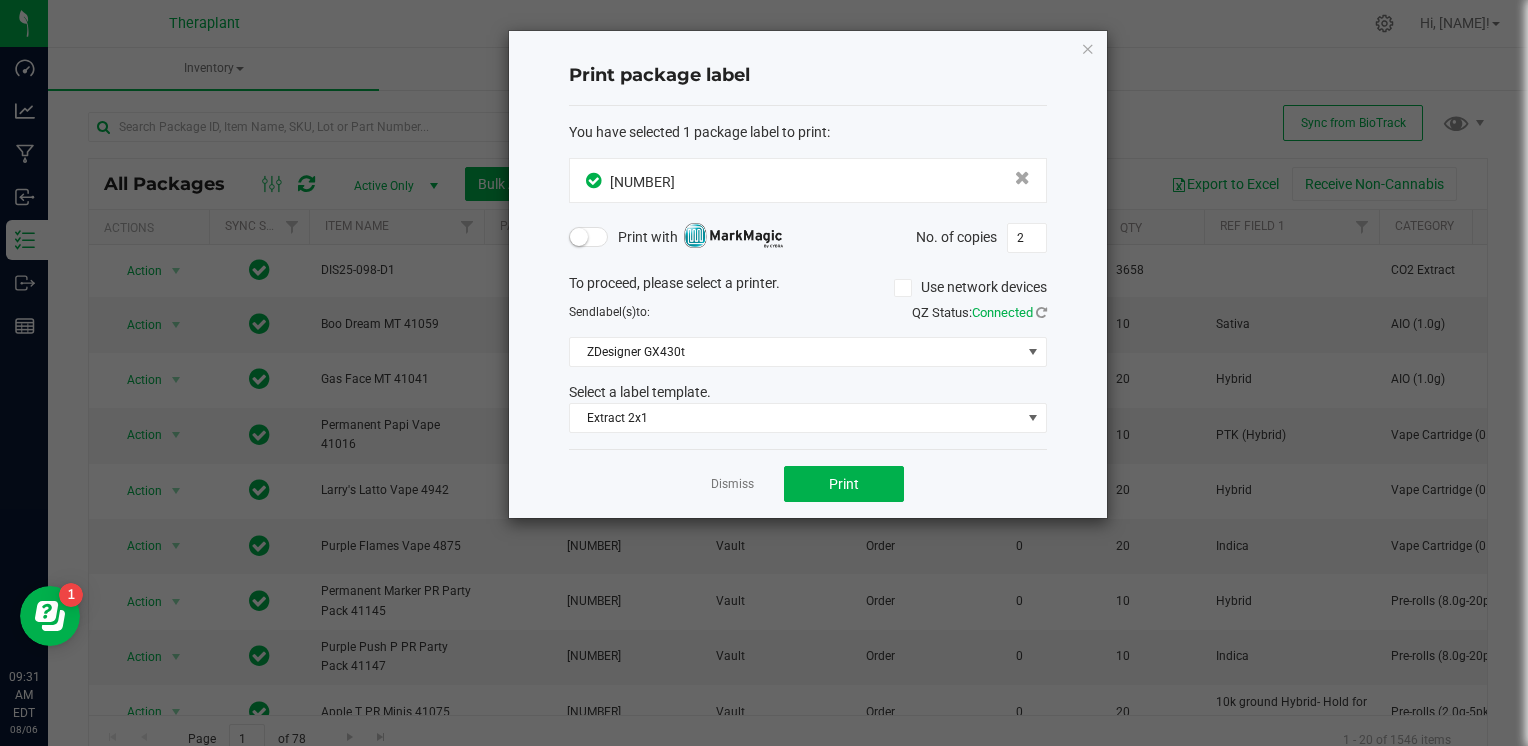 click on "Print package label  You have selected 1 package label to print  :
6550563756865869  Print with   No. of copies  2  To proceed, please select a printer.   Use network devices  Send  label(s)  to:  QZ Status:   Connected  ZDesigner GX430t  Select a label template.  Extract 2x1  Dismiss   Print" 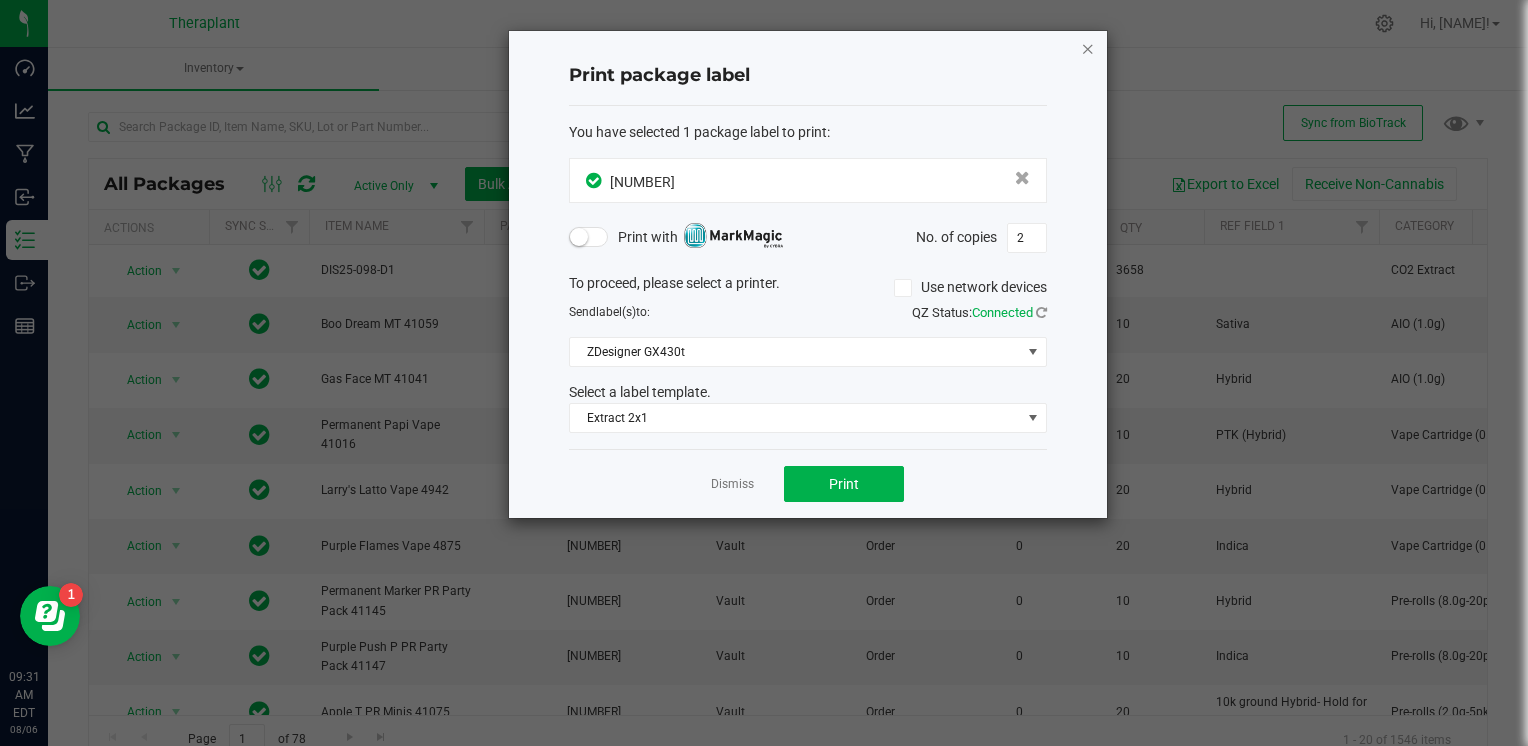 click 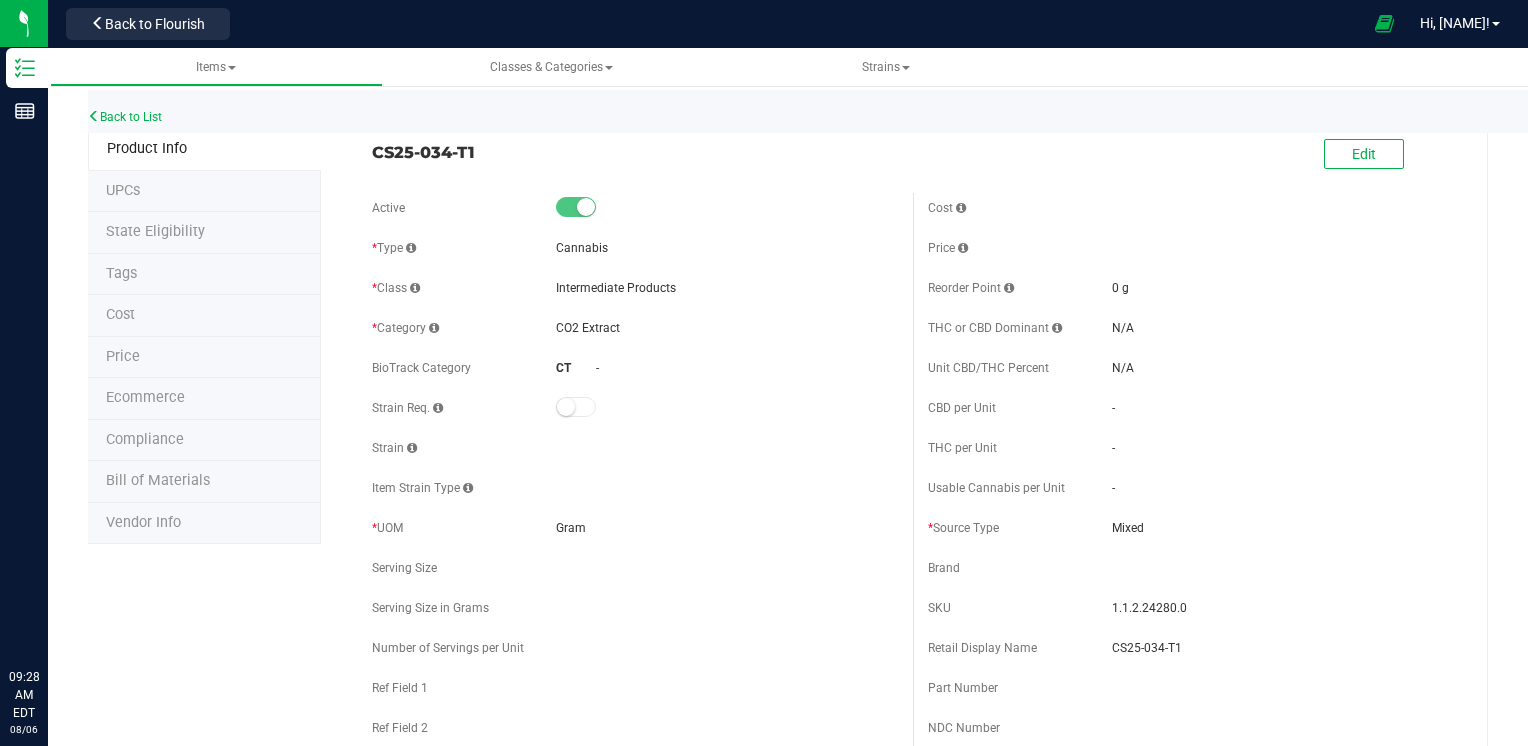 scroll, scrollTop: 0, scrollLeft: 0, axis: both 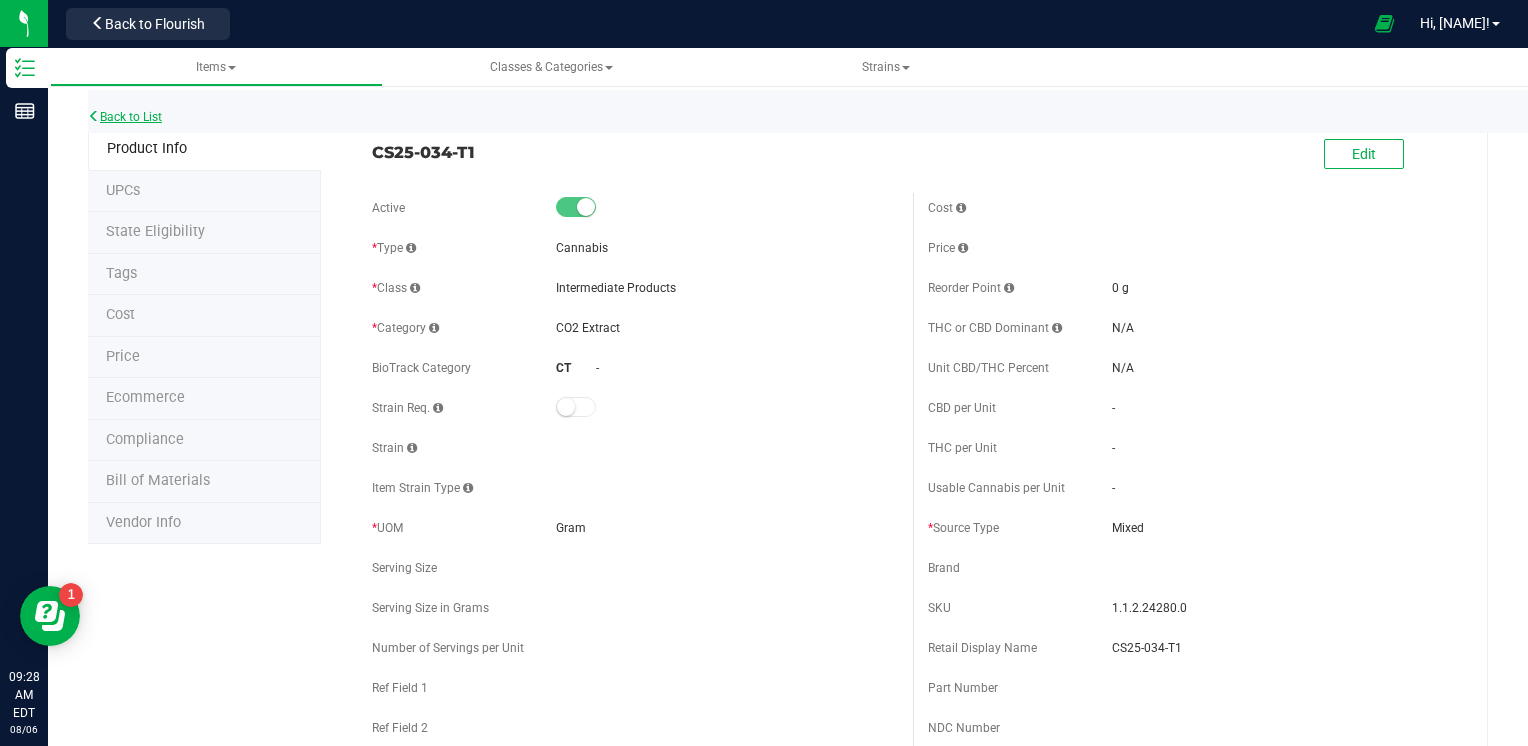 click on "Back to List" at bounding box center (125, 117) 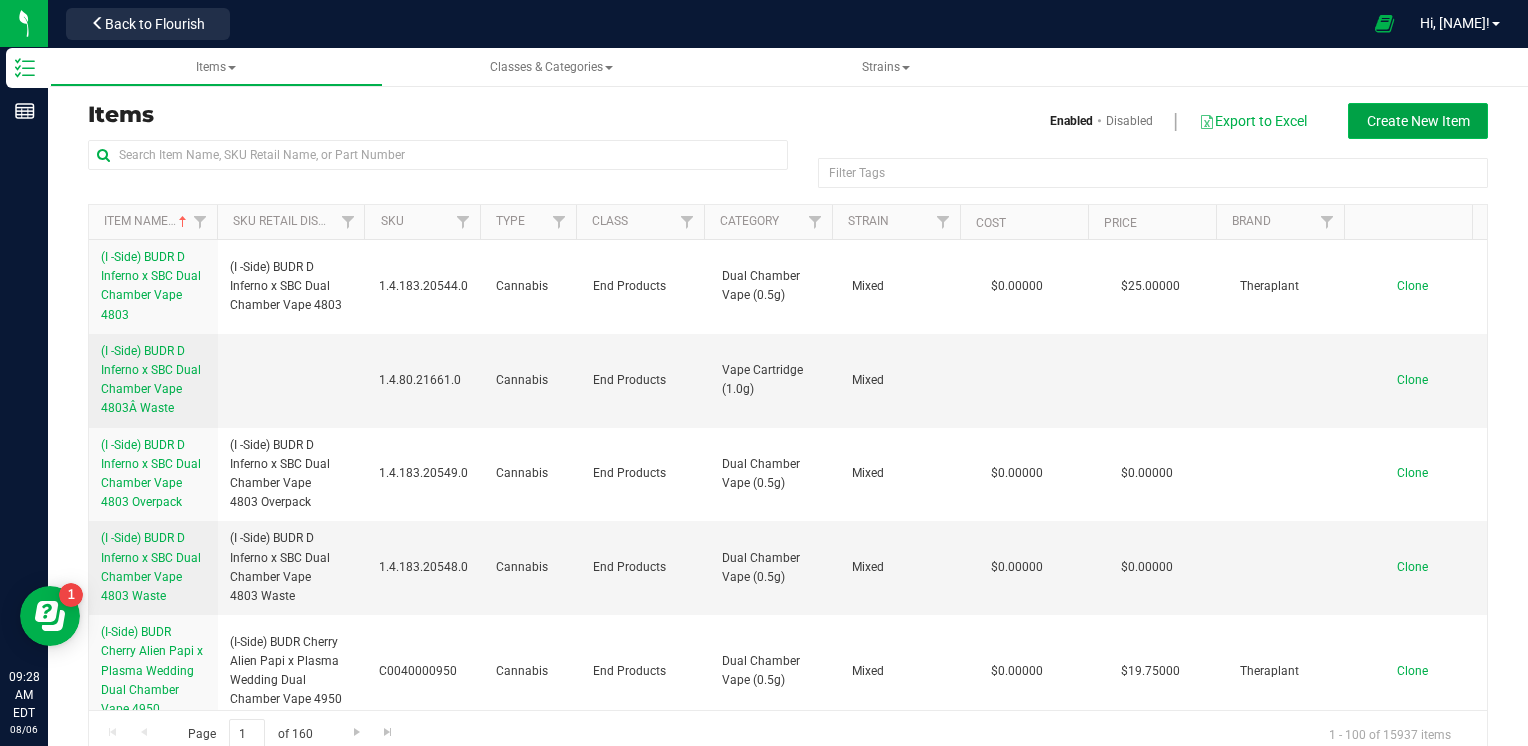 click on "Create New Item" at bounding box center (1418, 121) 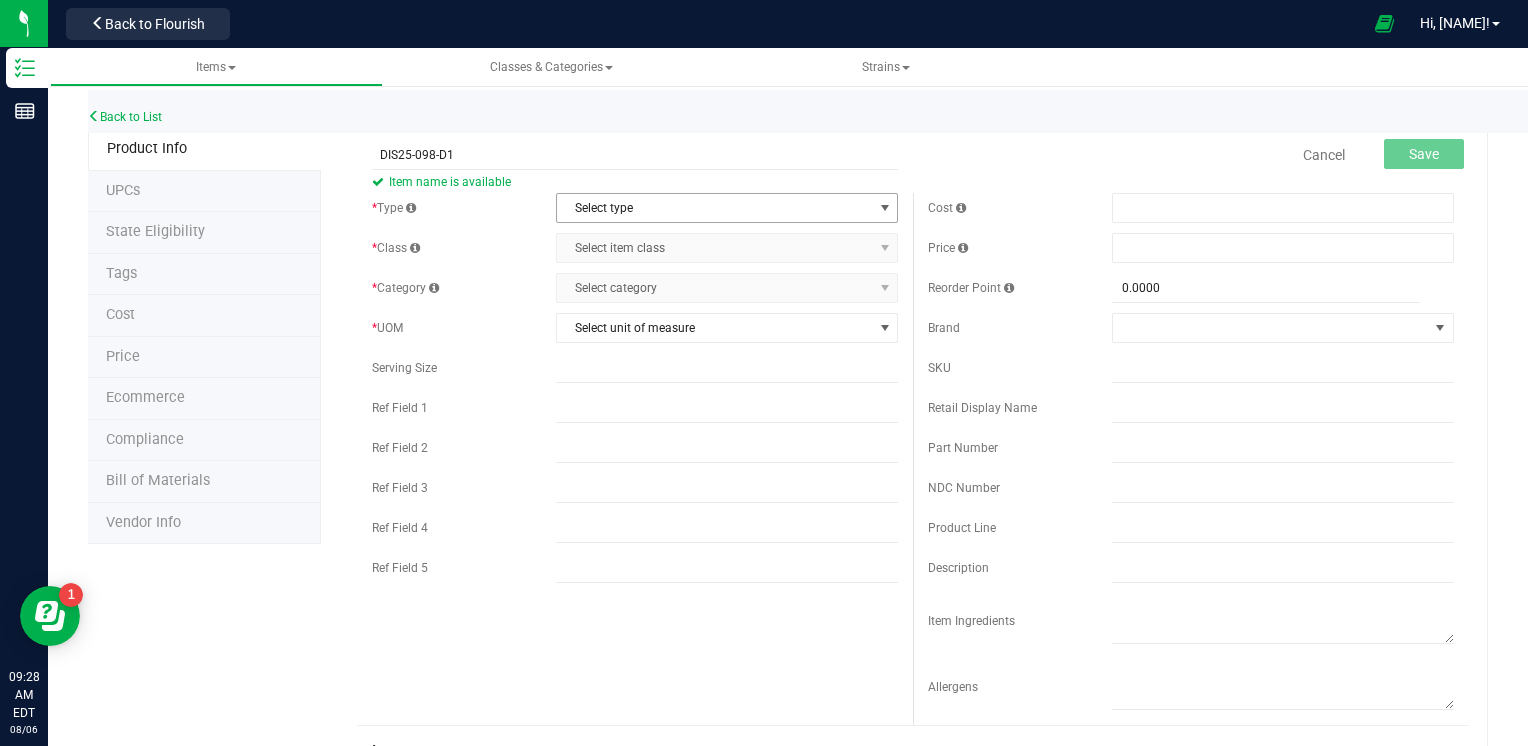 type on "DIS25-098-D1" 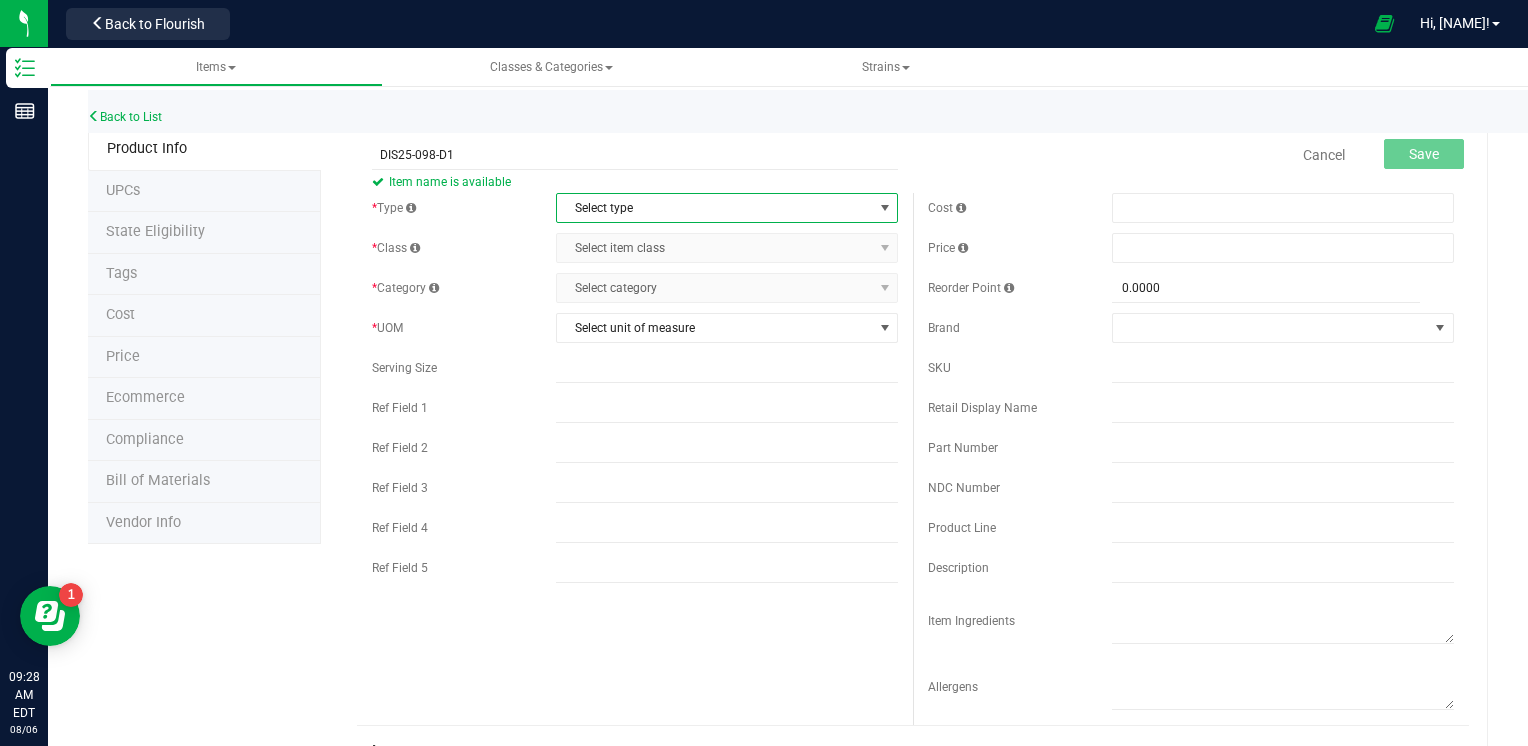 click on "Select type" at bounding box center (714, 208) 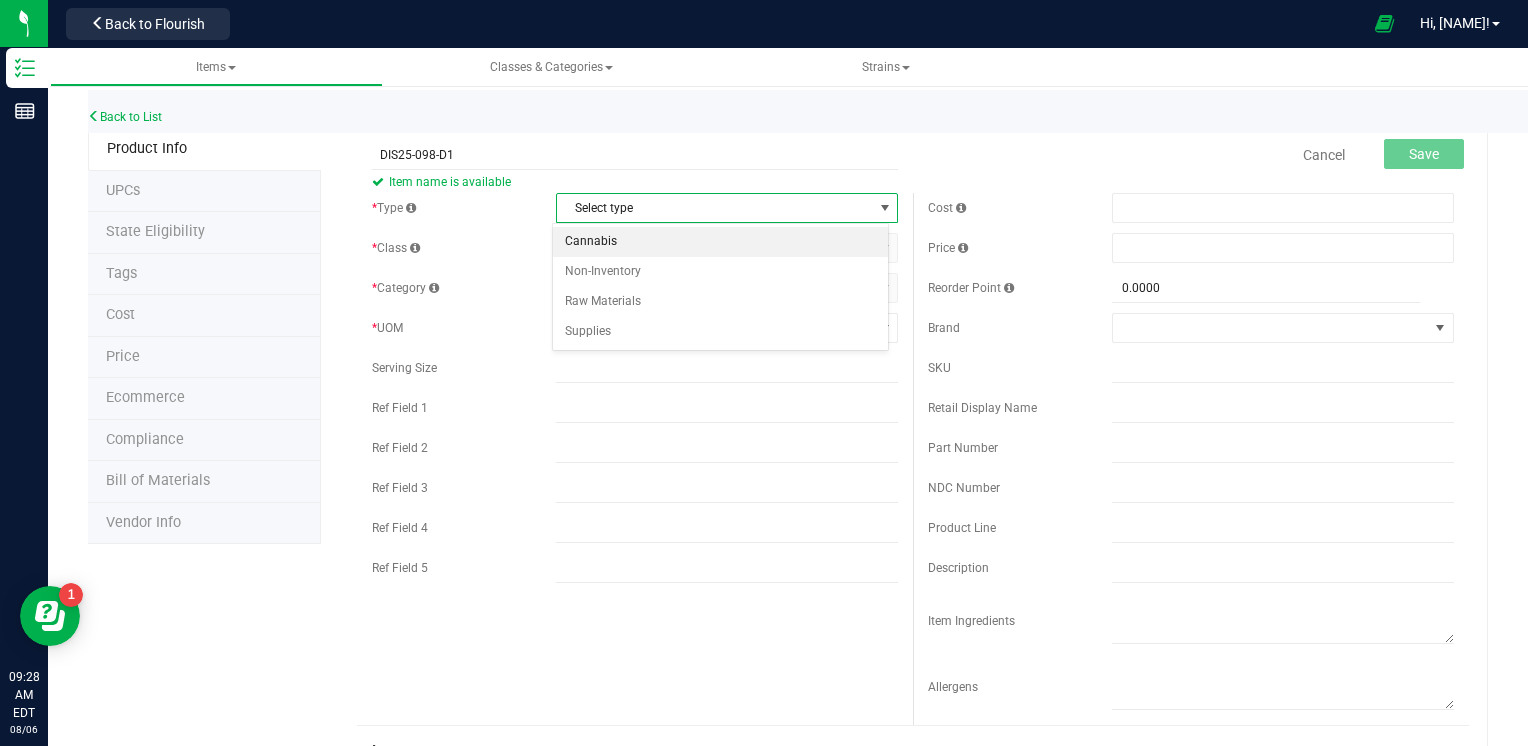 click on "Cannabis" at bounding box center (721, 242) 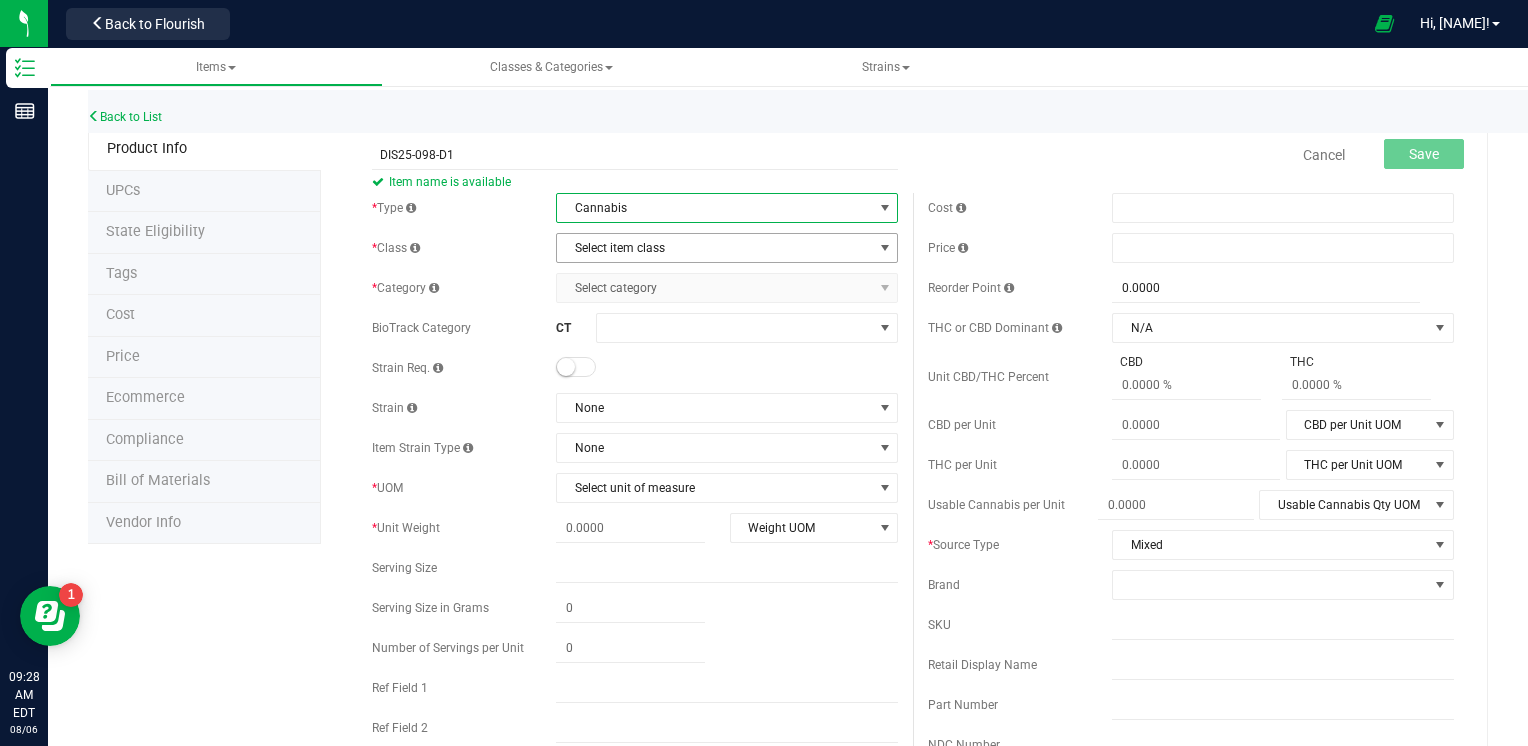 click on "Select item class" at bounding box center (714, 248) 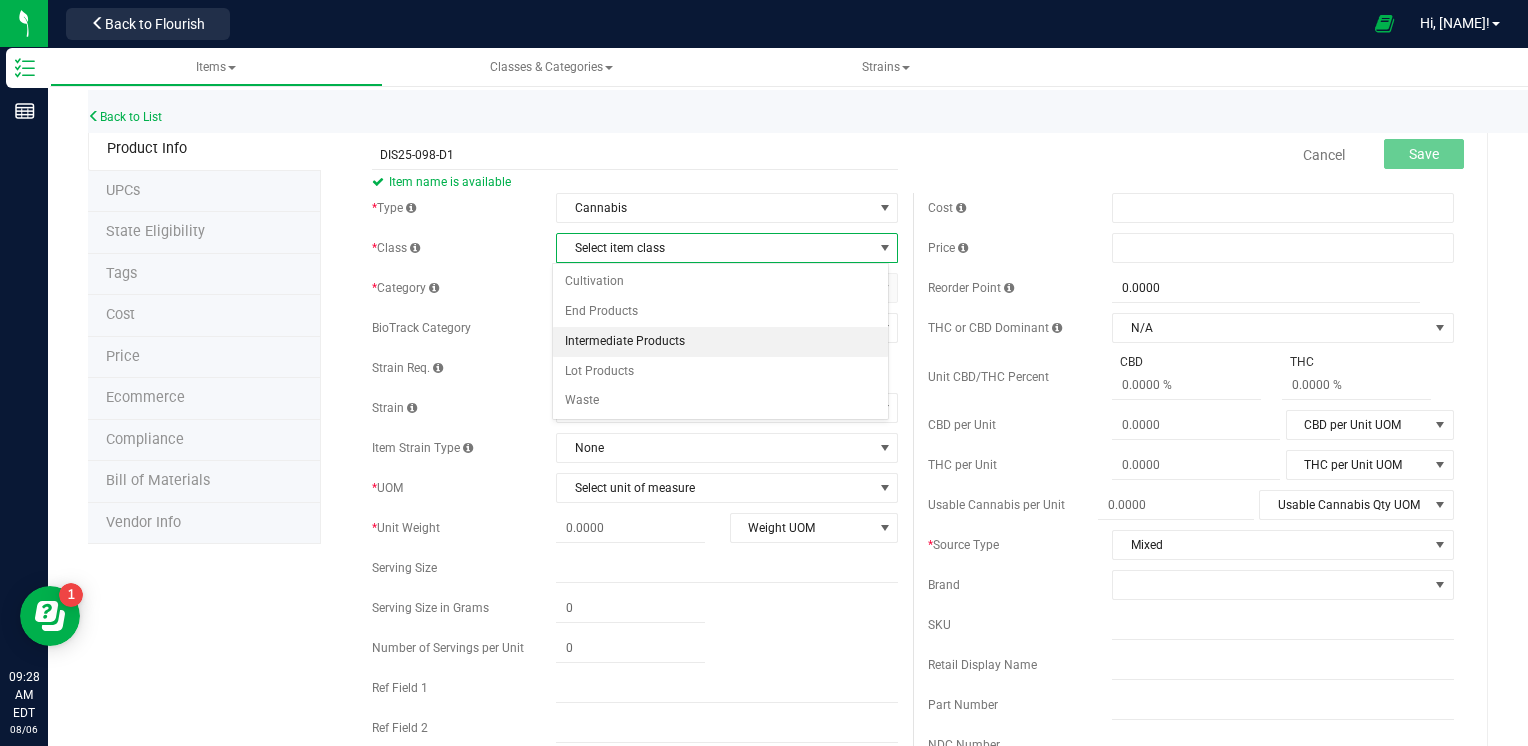click on "Intermediate Products" at bounding box center (721, 342) 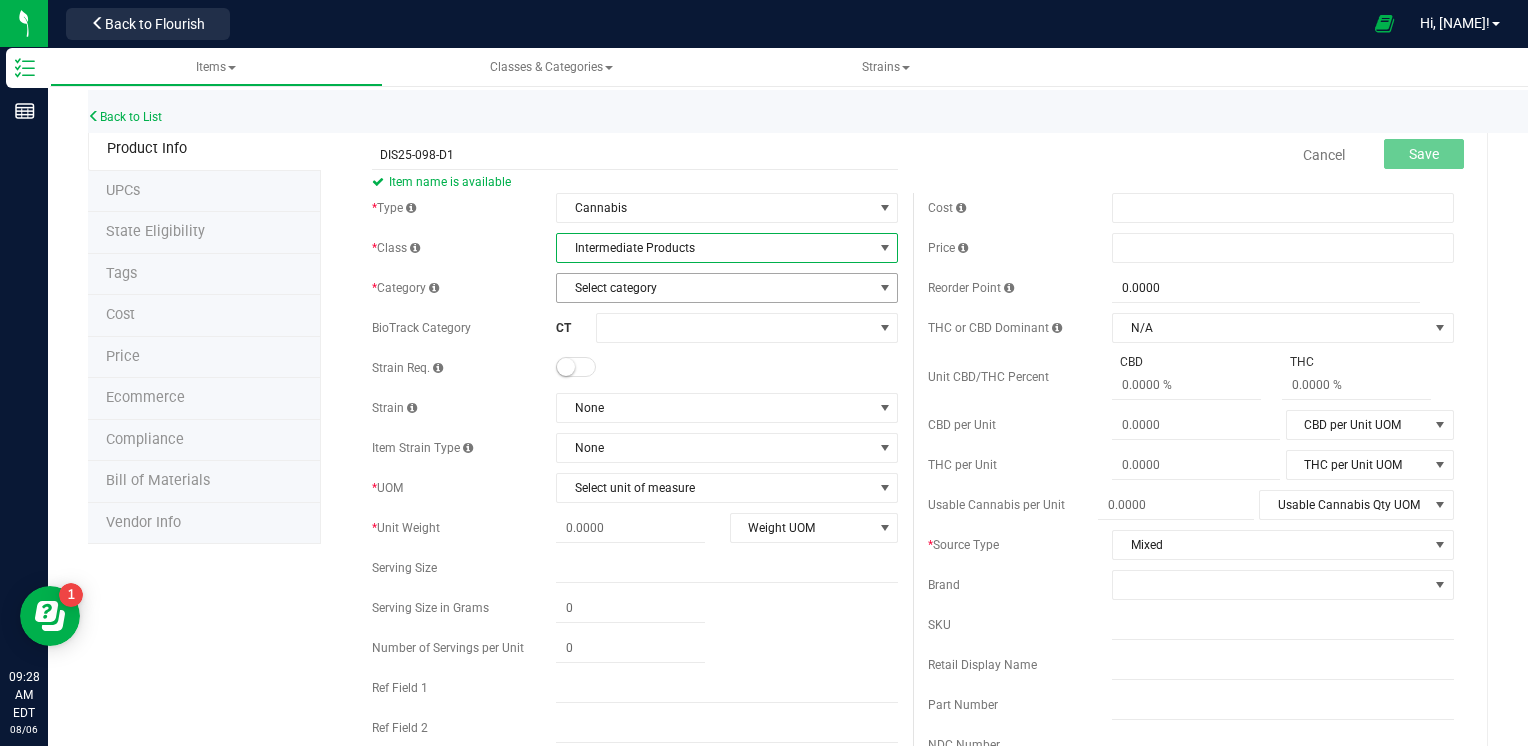 click on "Select category" at bounding box center (714, 288) 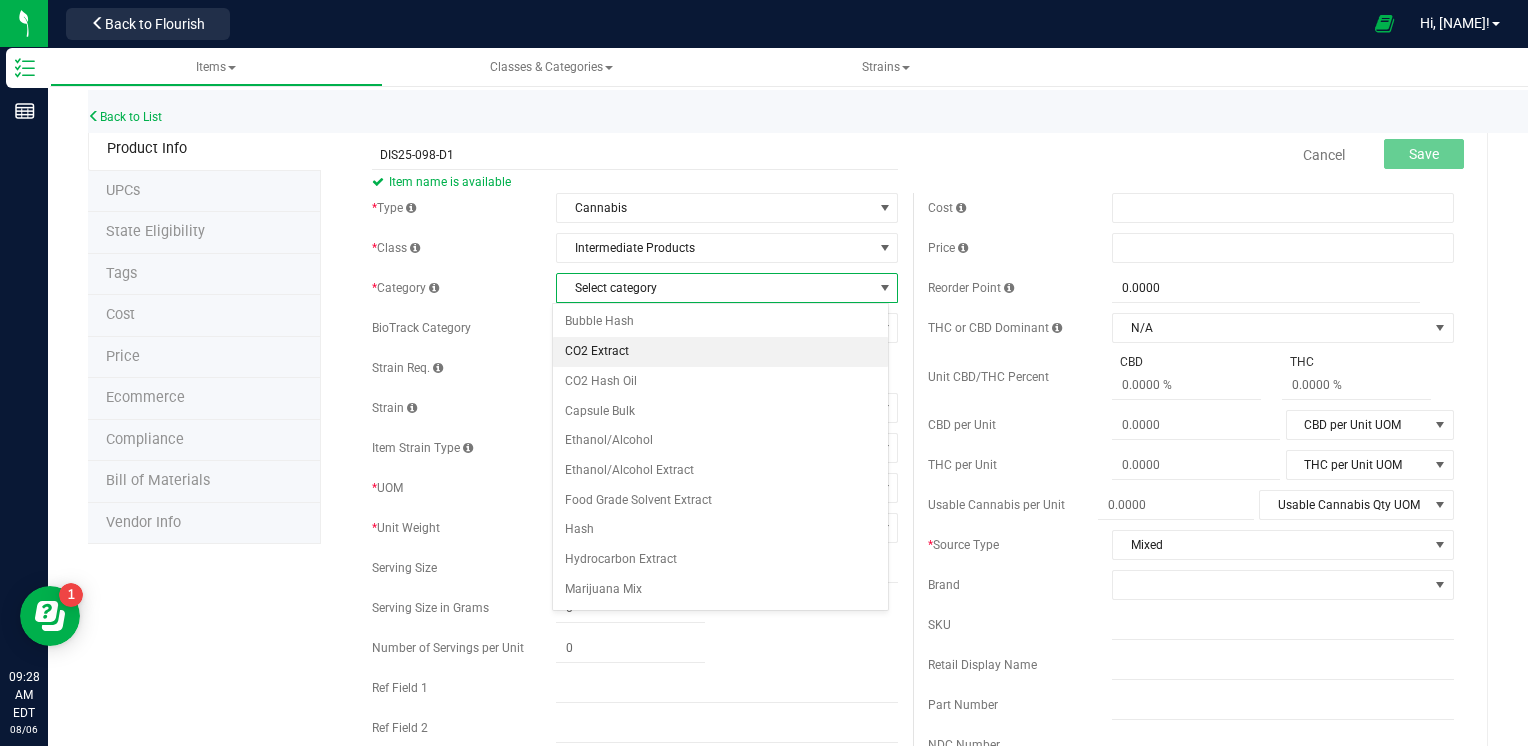 click on "CO2 Extract" at bounding box center [721, 352] 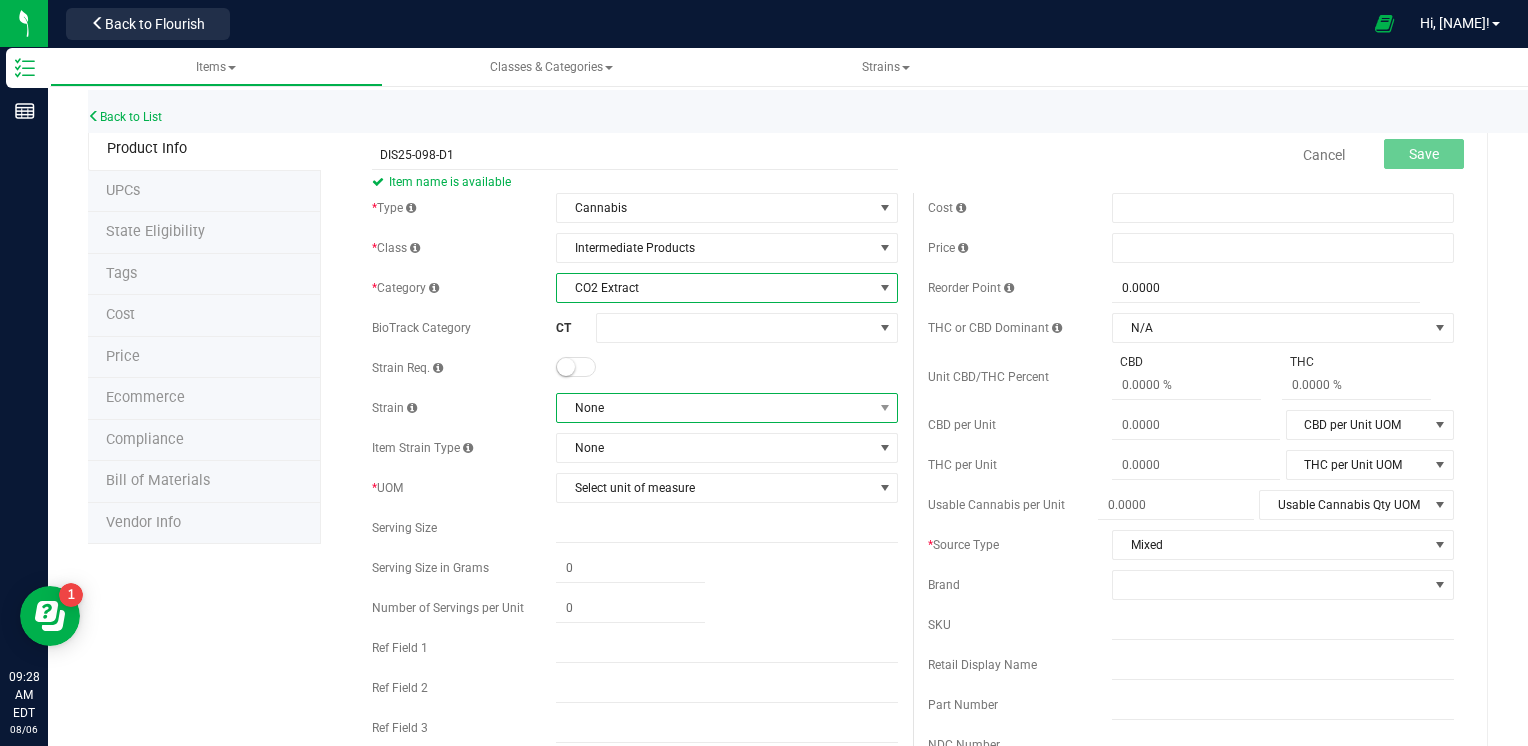 click on "None" at bounding box center [714, 408] 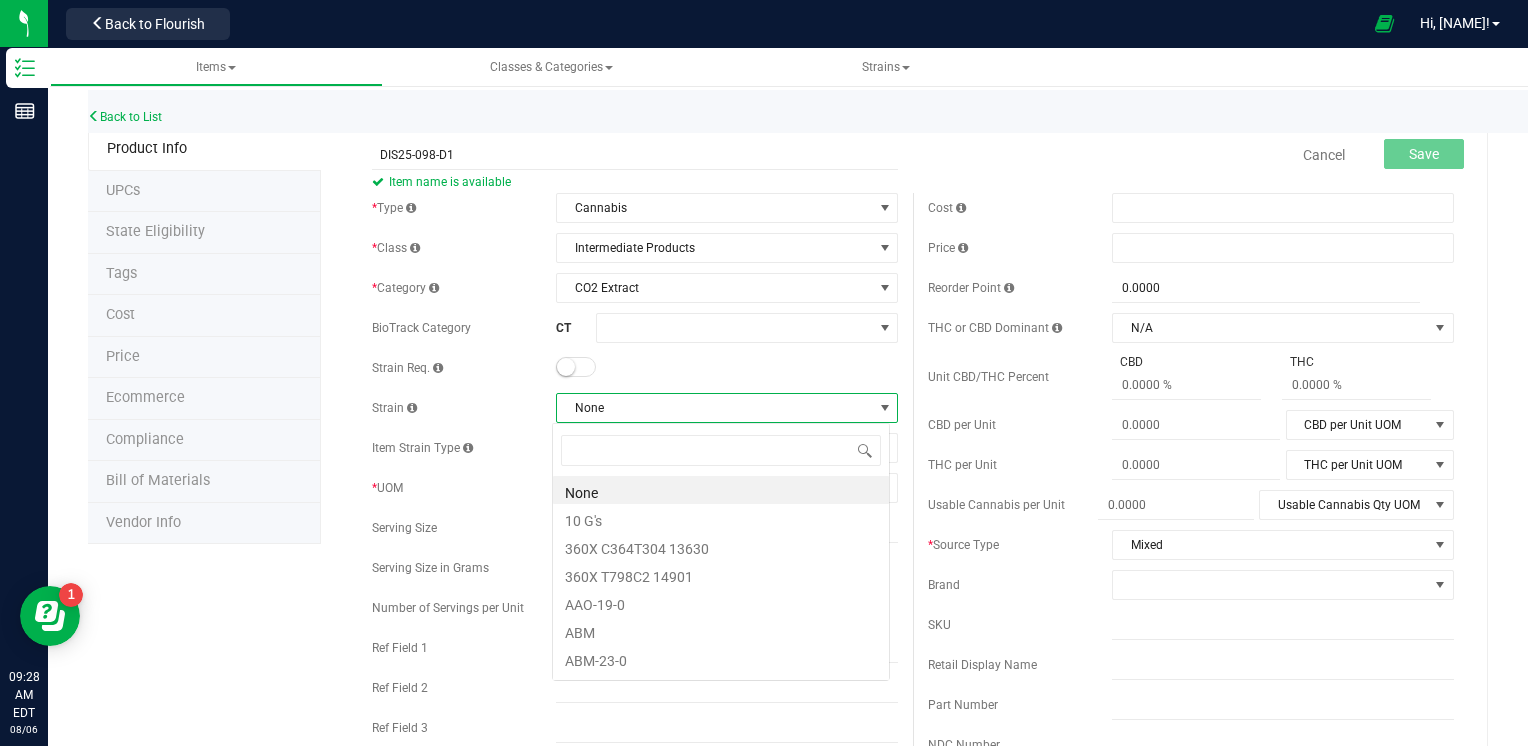 scroll, scrollTop: 99970, scrollLeft: 99662, axis: both 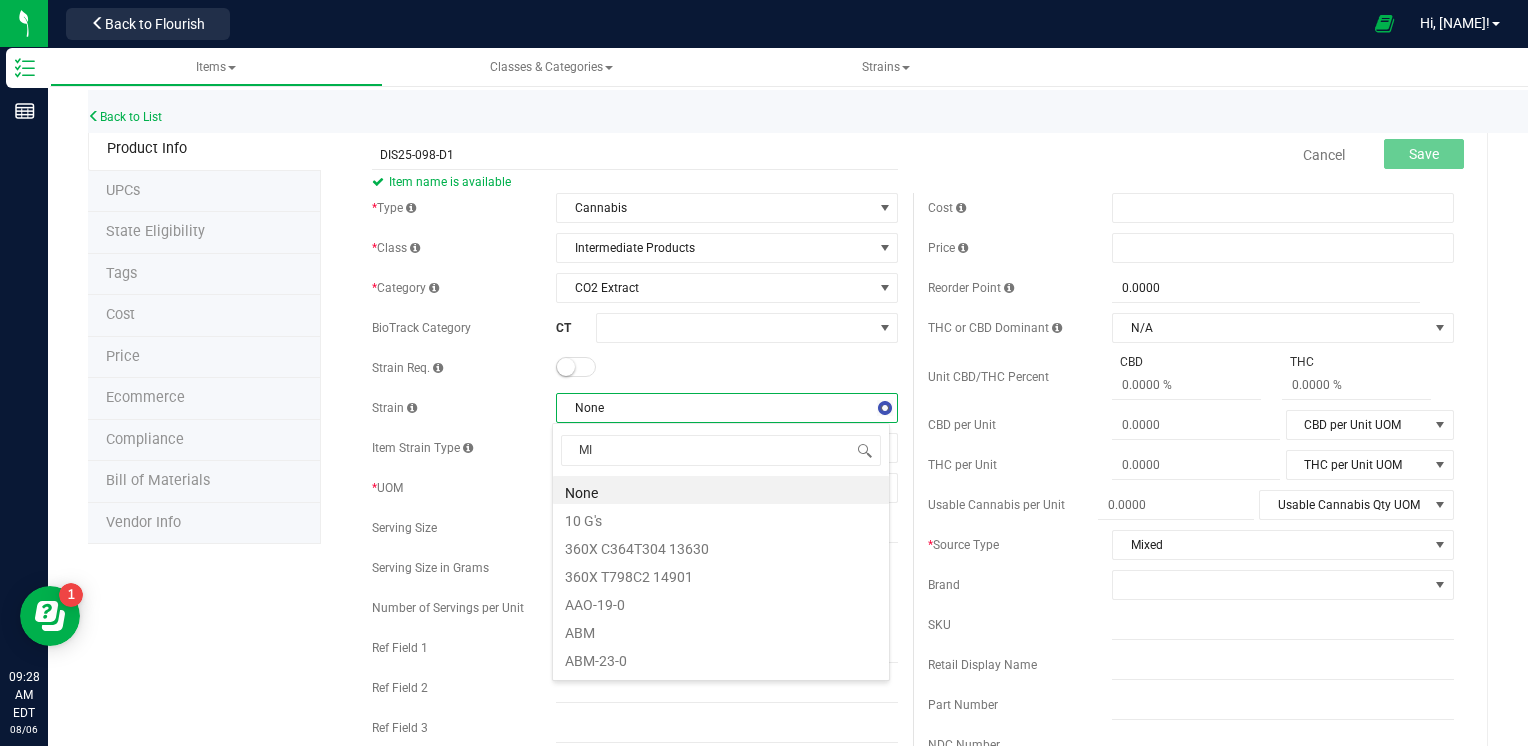 type on "MIX" 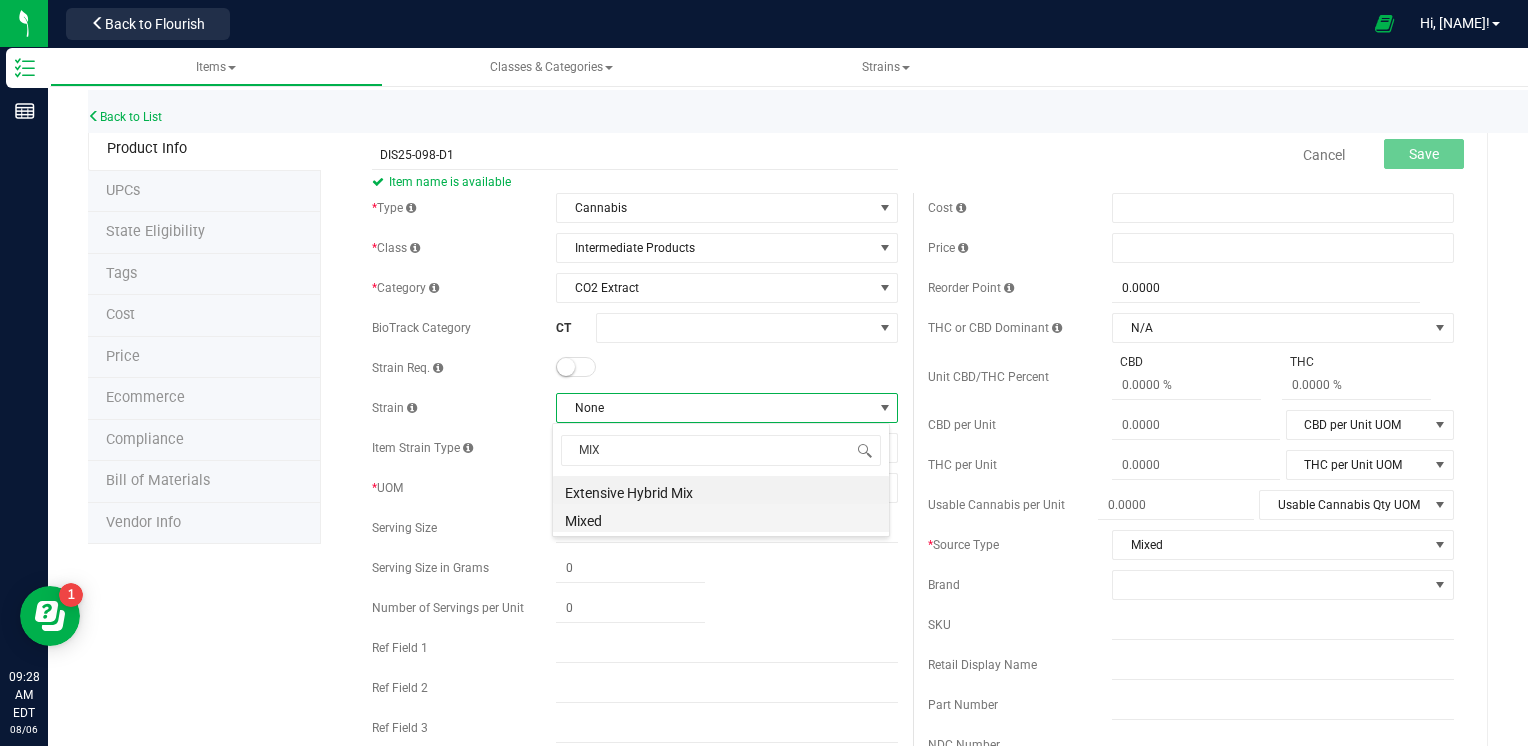 click on "Mixed" at bounding box center [721, 518] 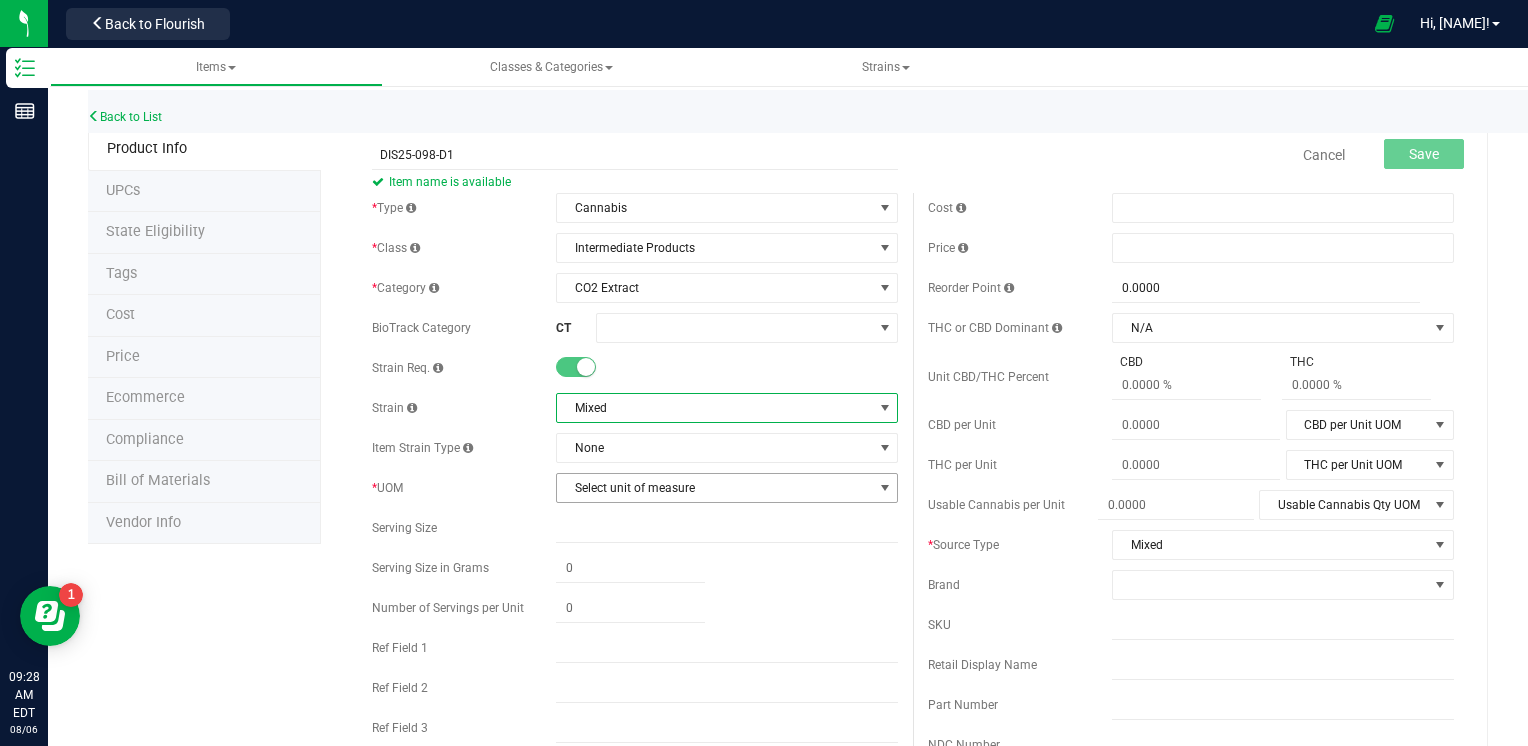 click on "Select unit of measure" at bounding box center [714, 488] 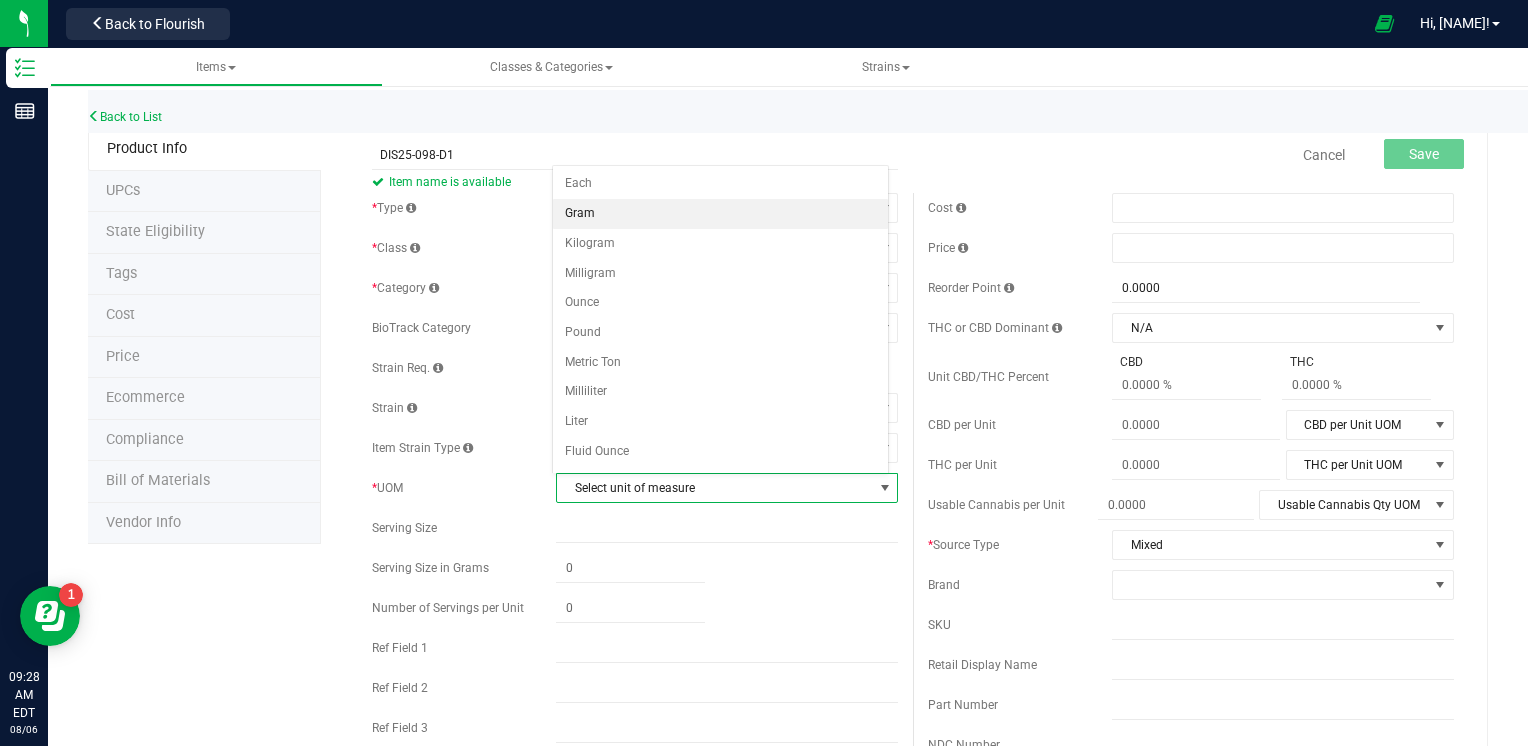 click on "Gram" at bounding box center (721, 214) 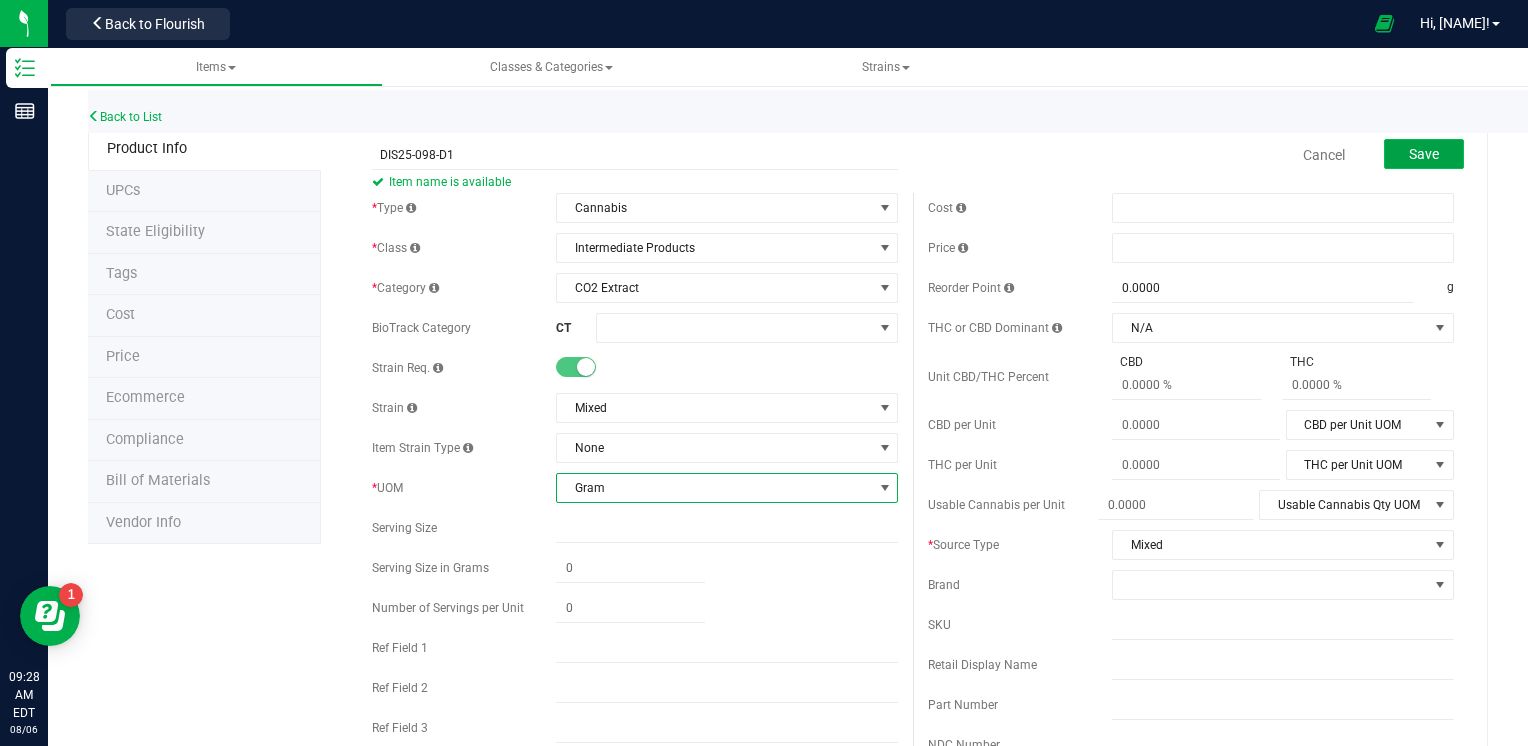 click on "Save" at bounding box center [1424, 154] 